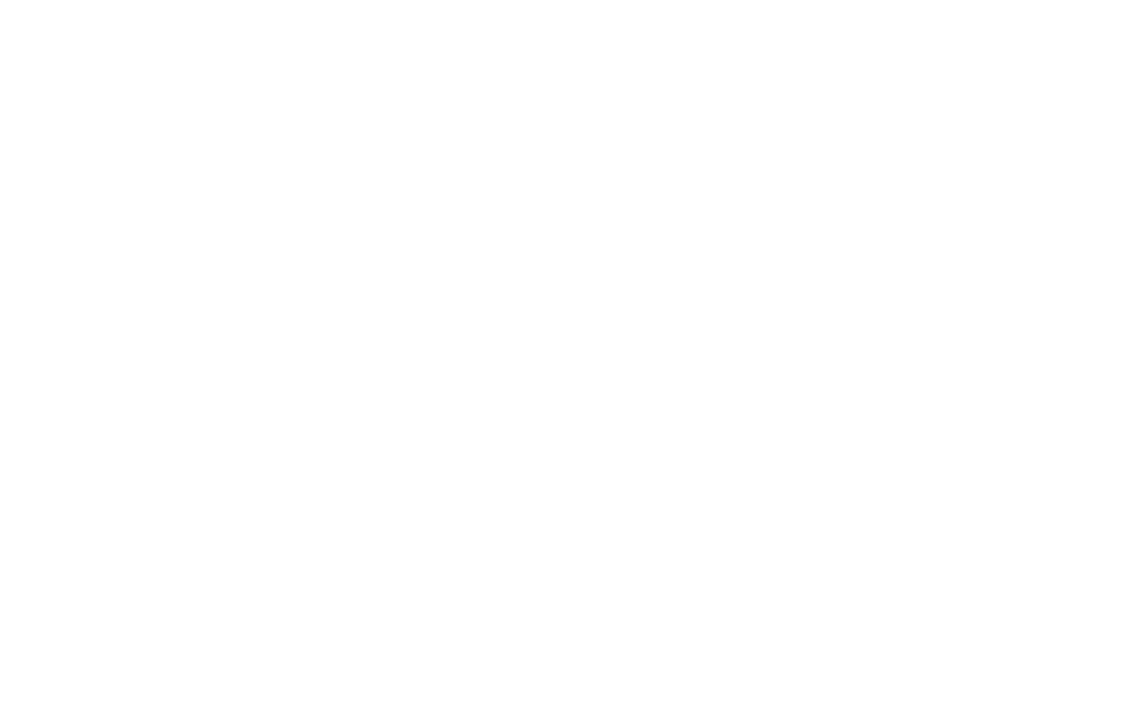 scroll, scrollTop: 0, scrollLeft: 0, axis: both 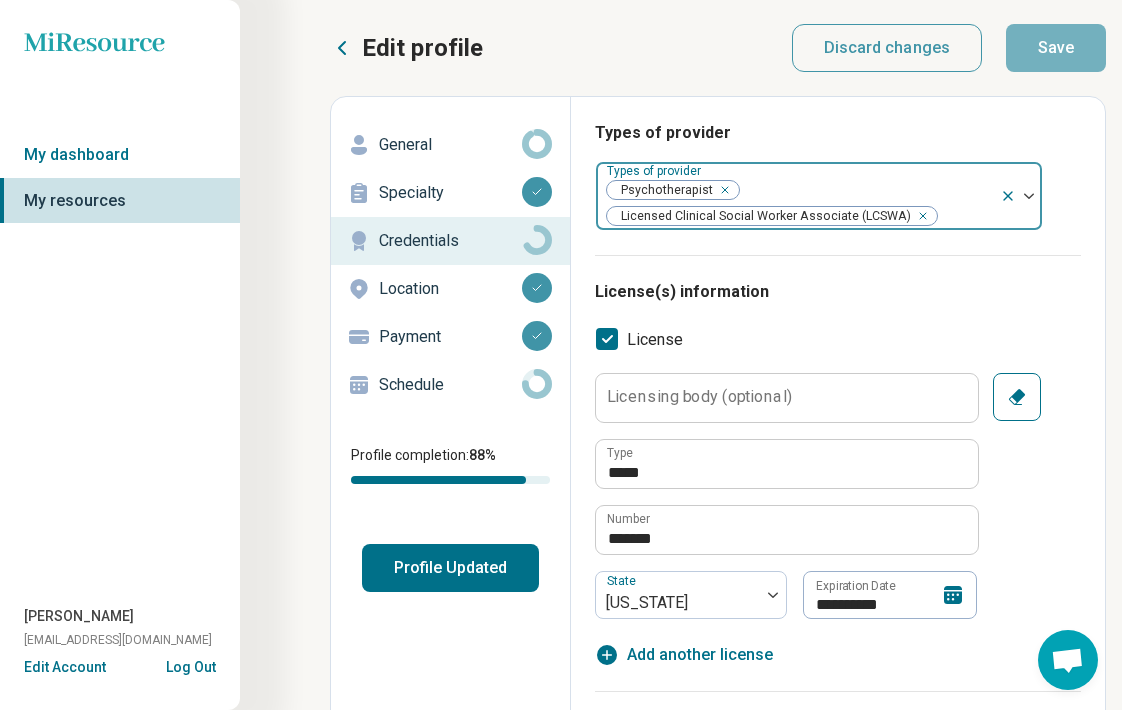 click 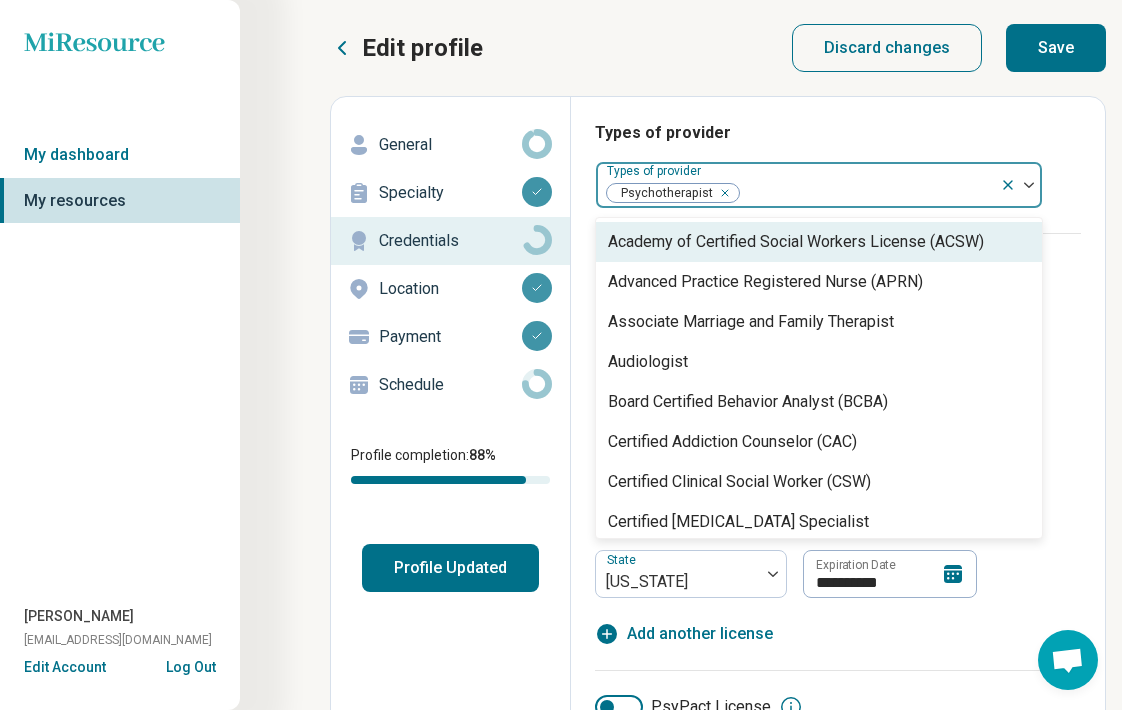 click at bounding box center (1029, 185) 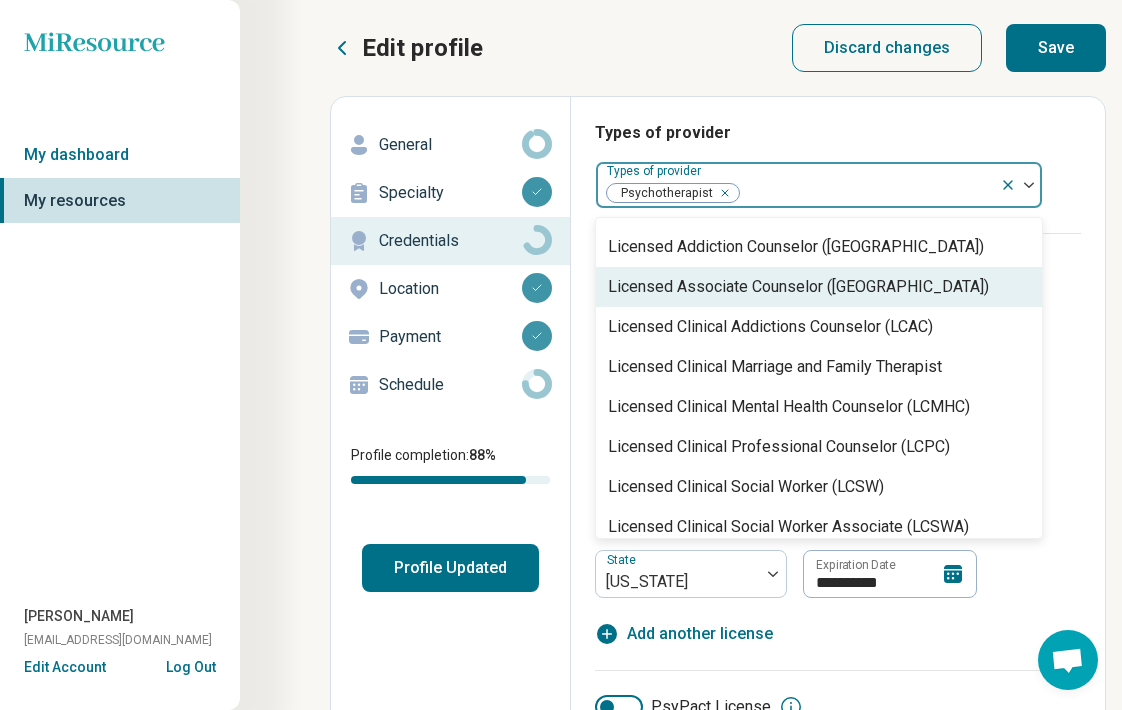 scroll, scrollTop: 819, scrollLeft: 0, axis: vertical 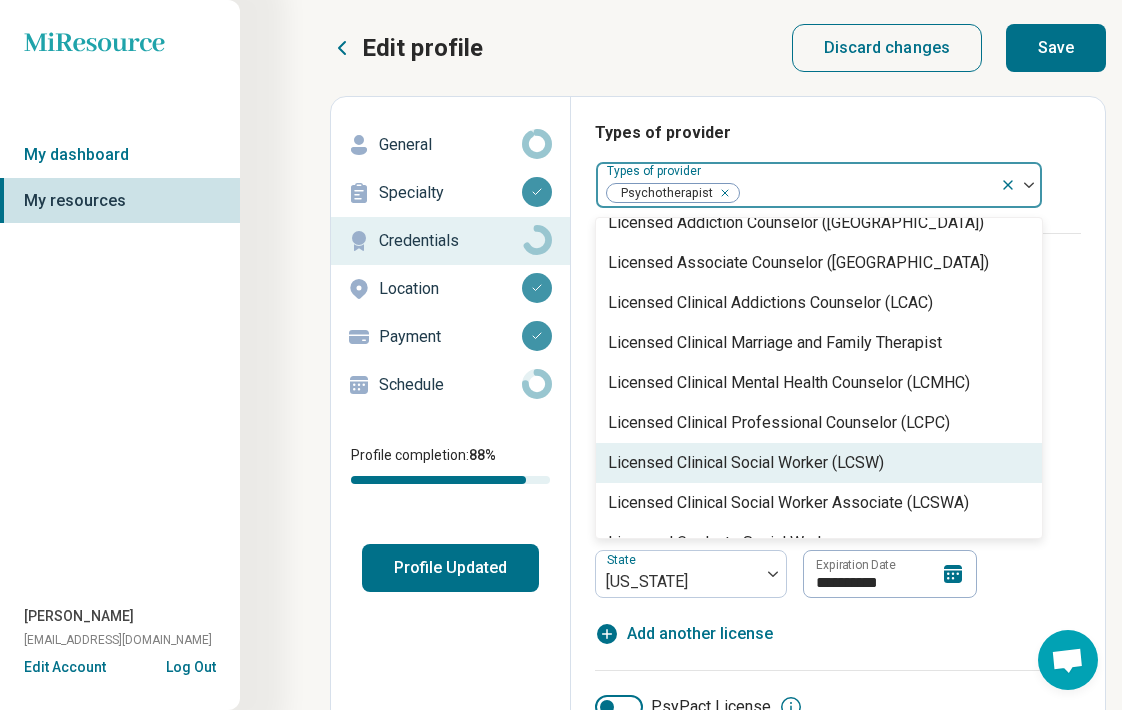 click on "Licensed Clinical Social Worker (LCSW)" at bounding box center [746, 463] 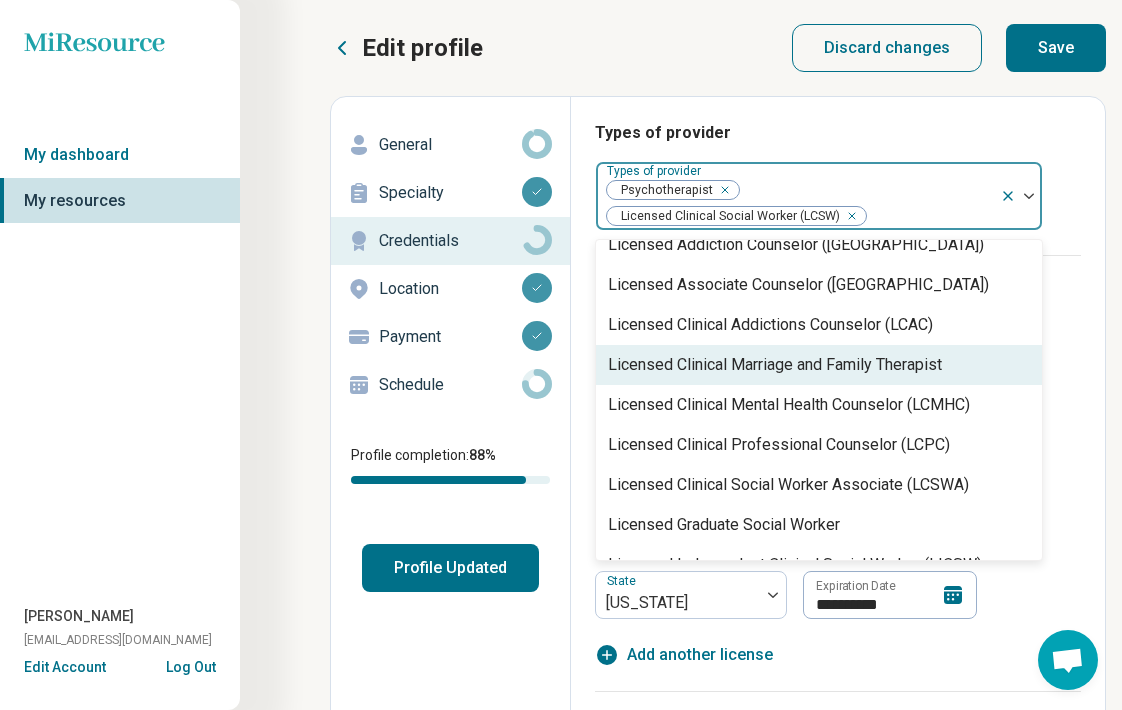 click on "**********" at bounding box center (838, 510) 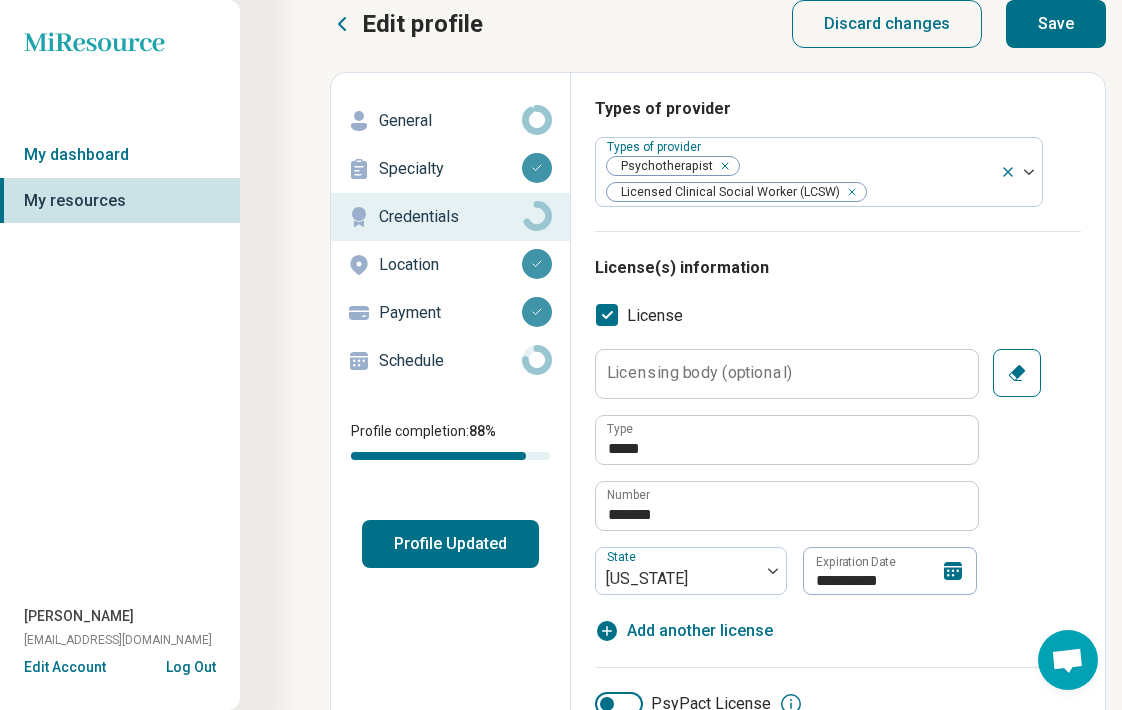 scroll, scrollTop: 83, scrollLeft: 0, axis: vertical 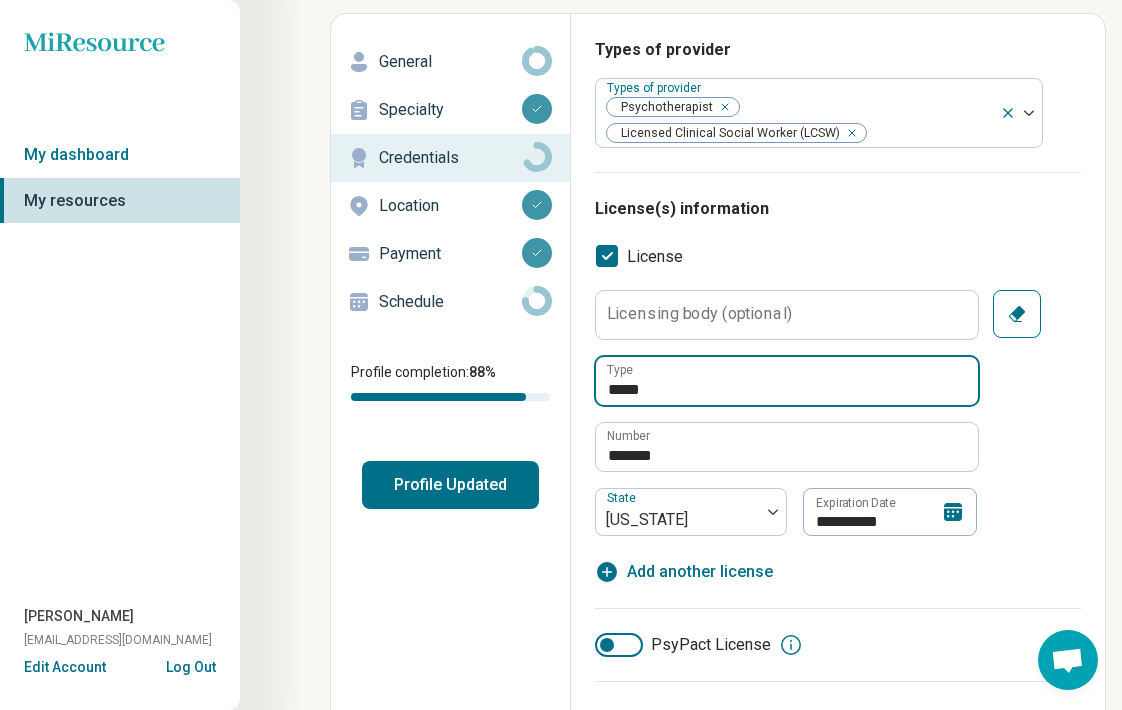 click on "*****" at bounding box center (787, 381) 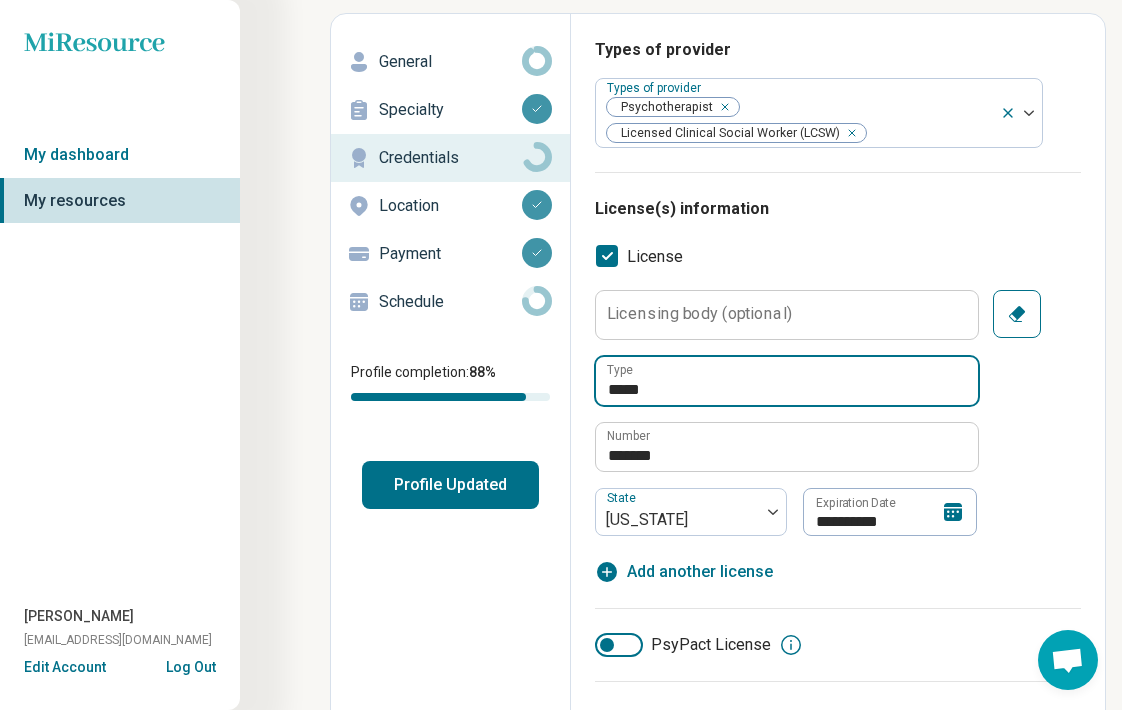 click on "*****" at bounding box center (787, 381) 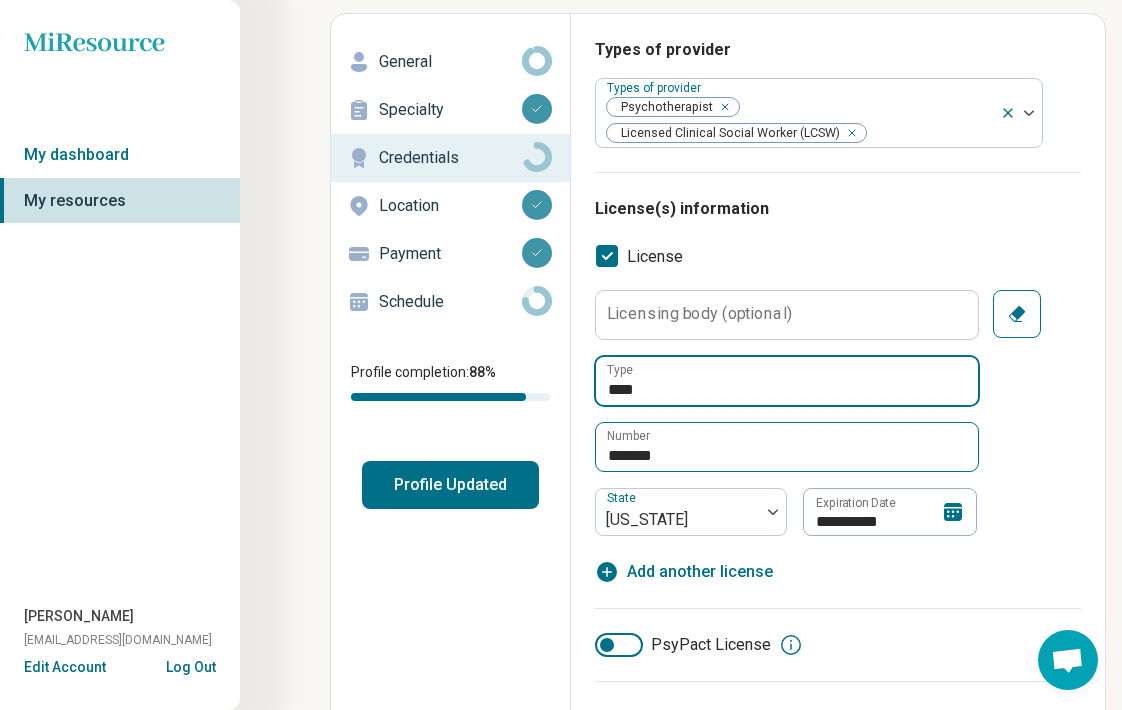 type on "****" 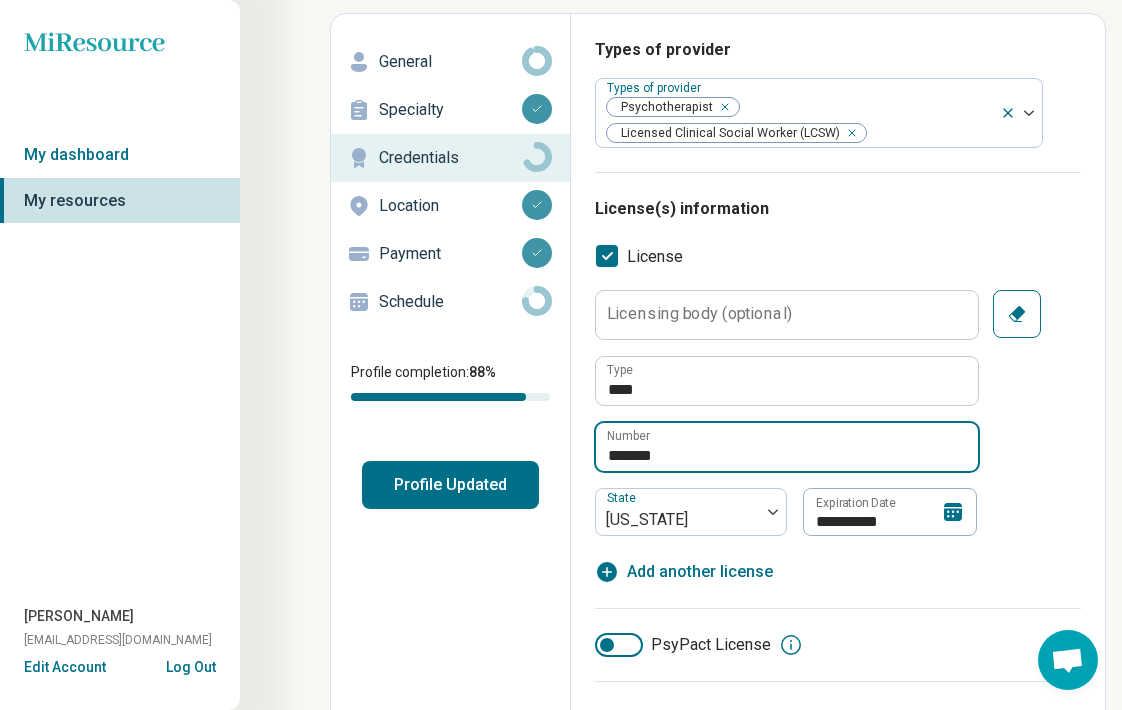 click on "*******" at bounding box center (787, 447) 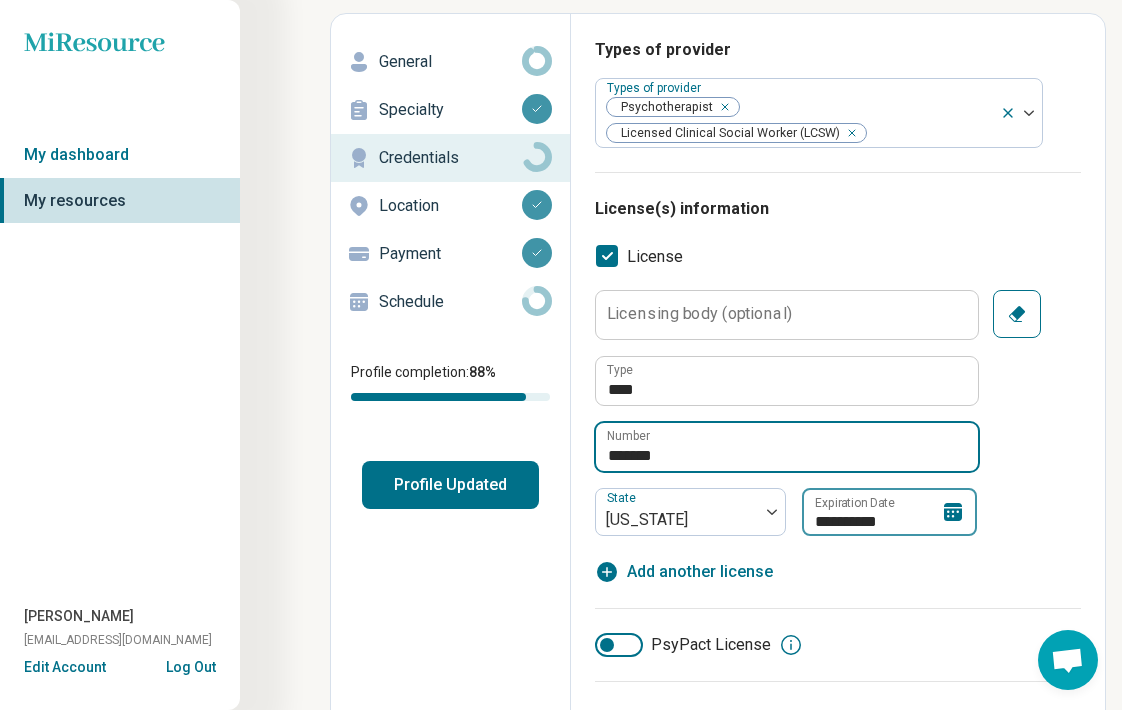 type on "*******" 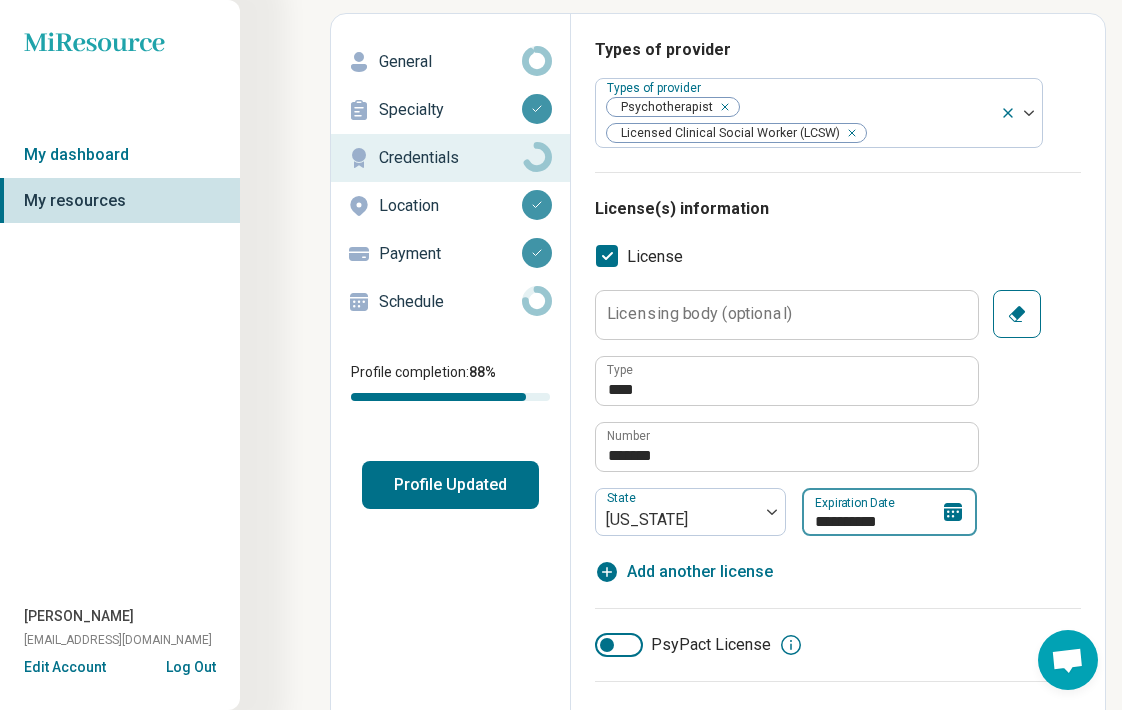 click on "**********" at bounding box center [889, 512] 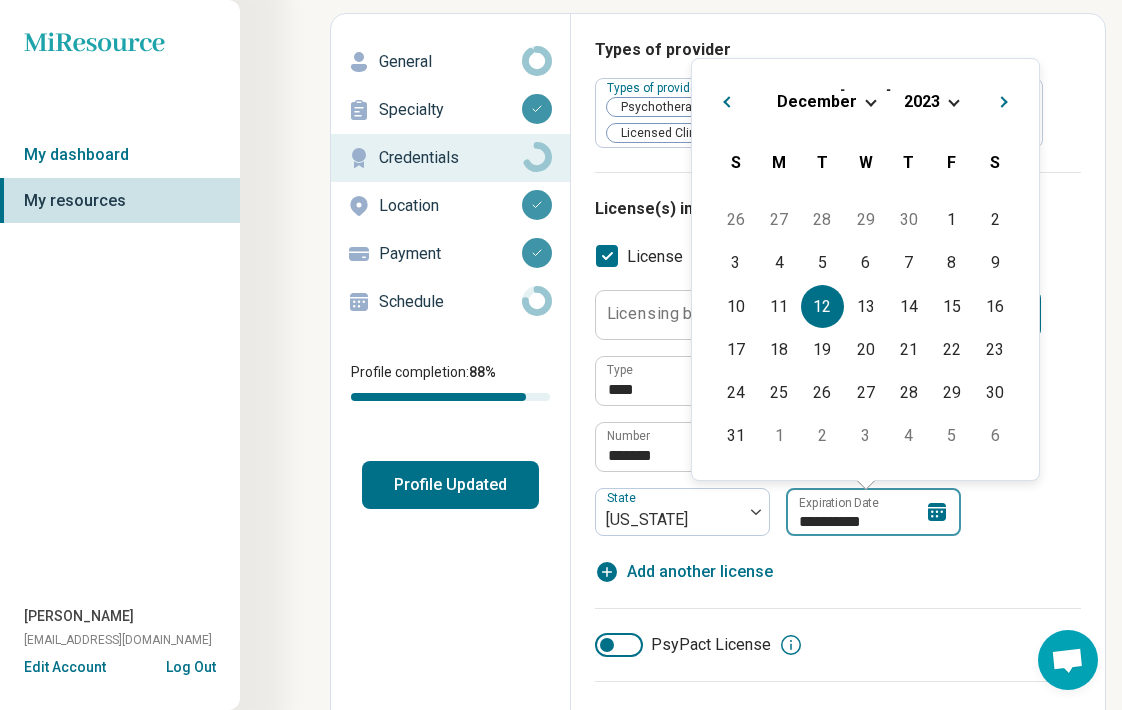 click on "**********" at bounding box center (873, 512) 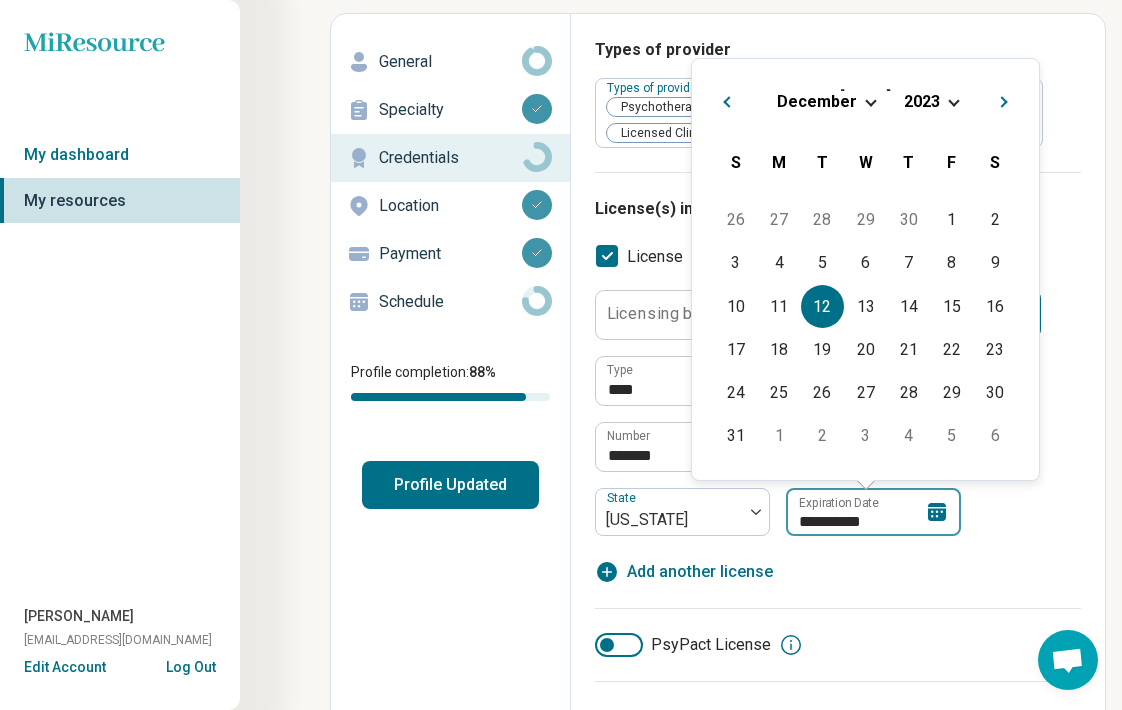 click on "**********" at bounding box center [873, 512] 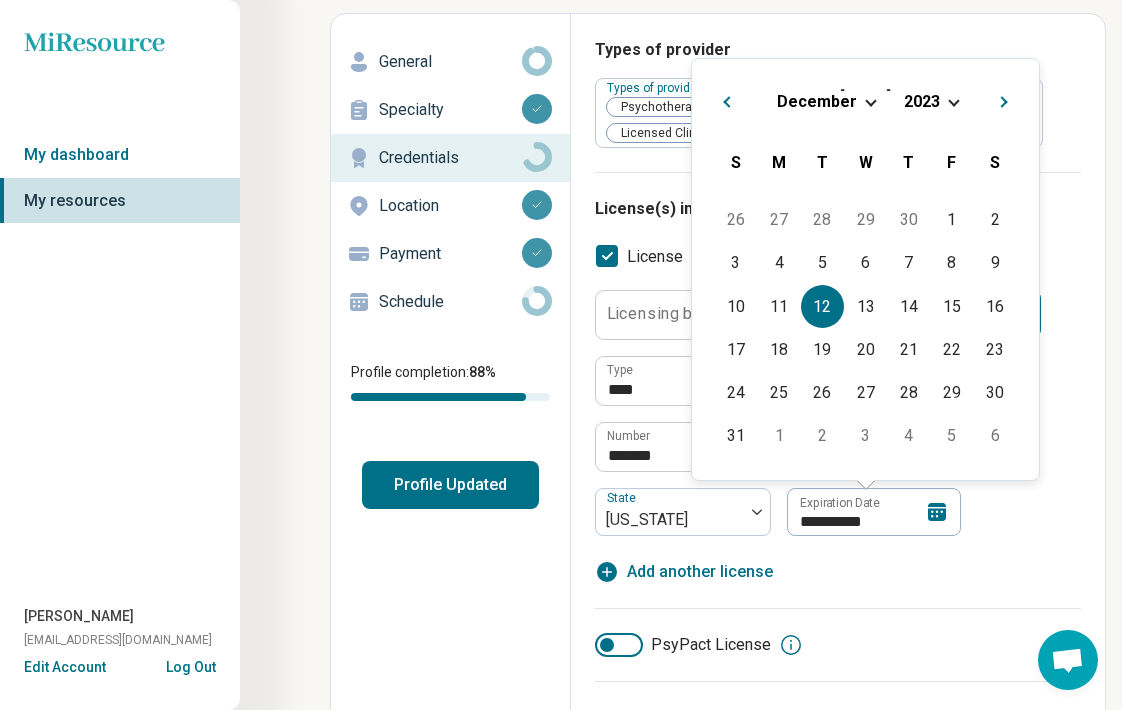 click on "2023" at bounding box center [922, 101] 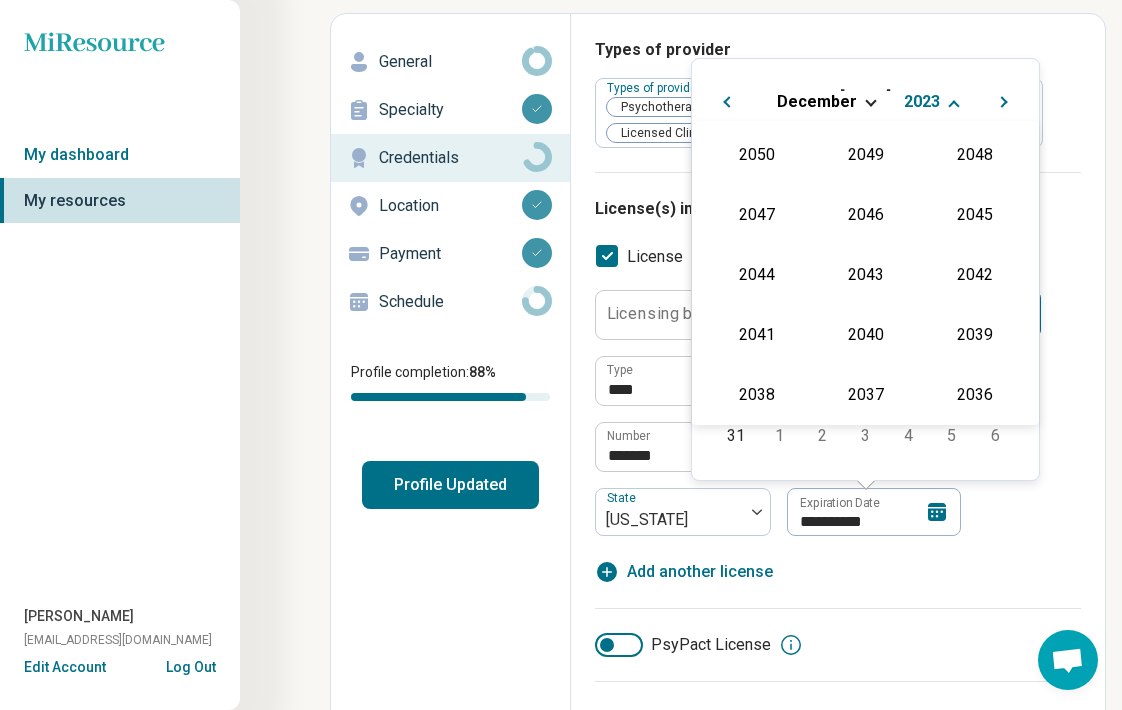 scroll, scrollTop: 422, scrollLeft: 0, axis: vertical 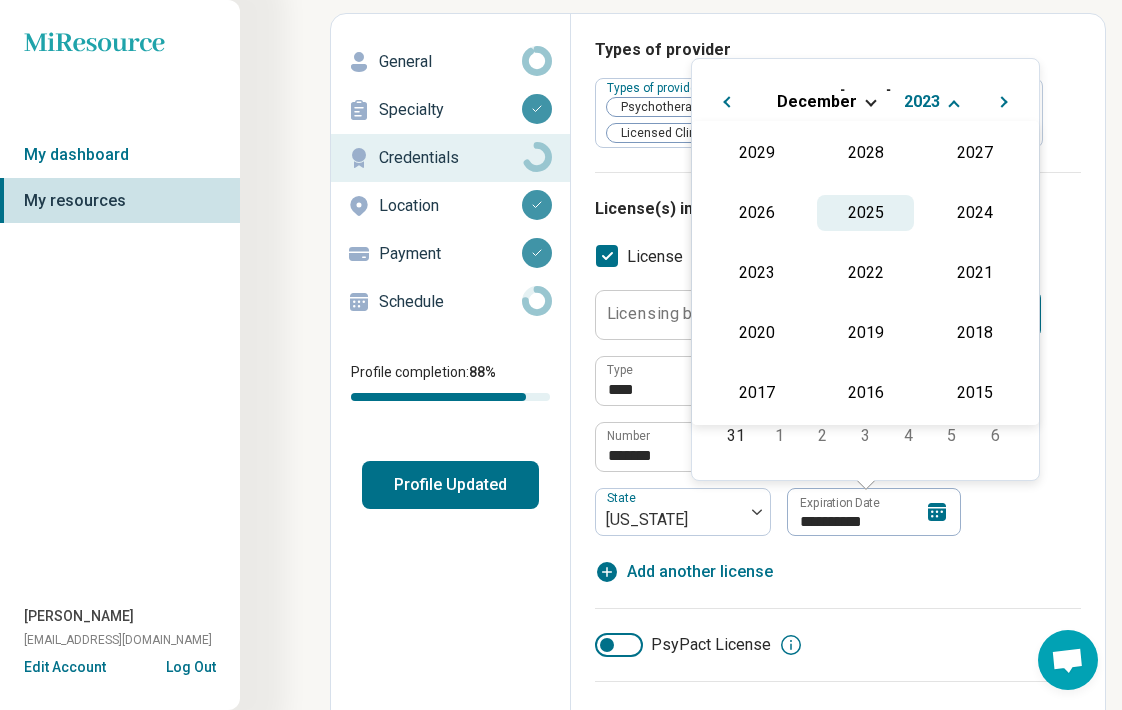 click on "2025" at bounding box center (865, 213) 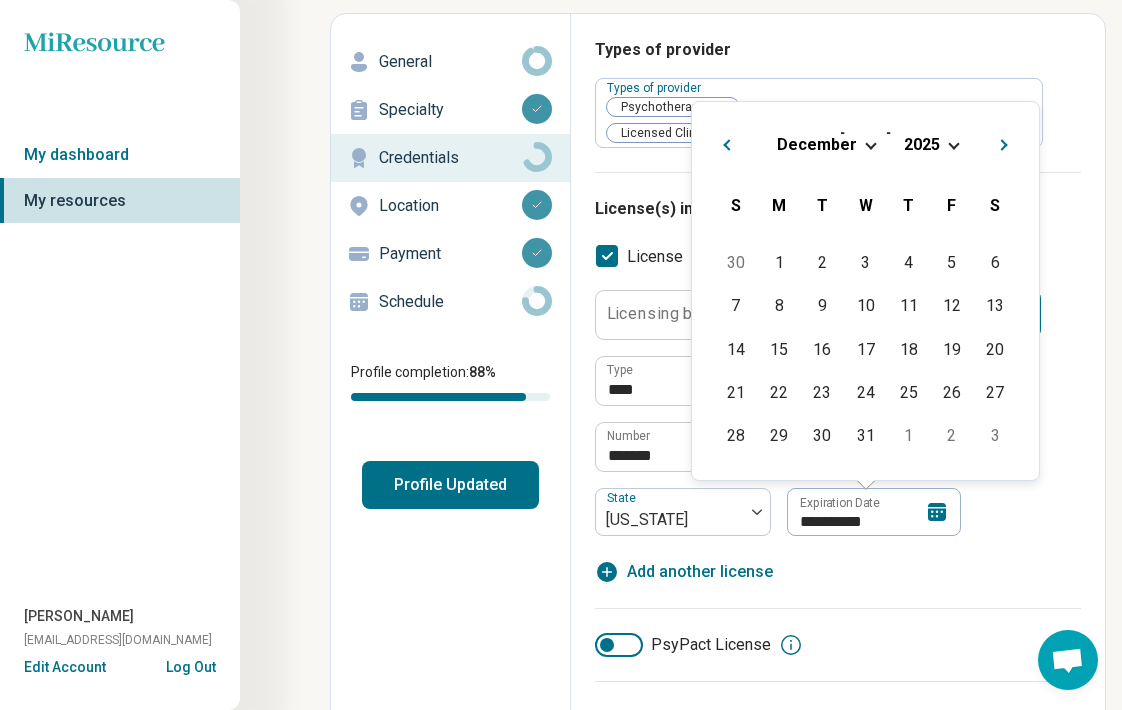 click on "December" at bounding box center (817, 144) 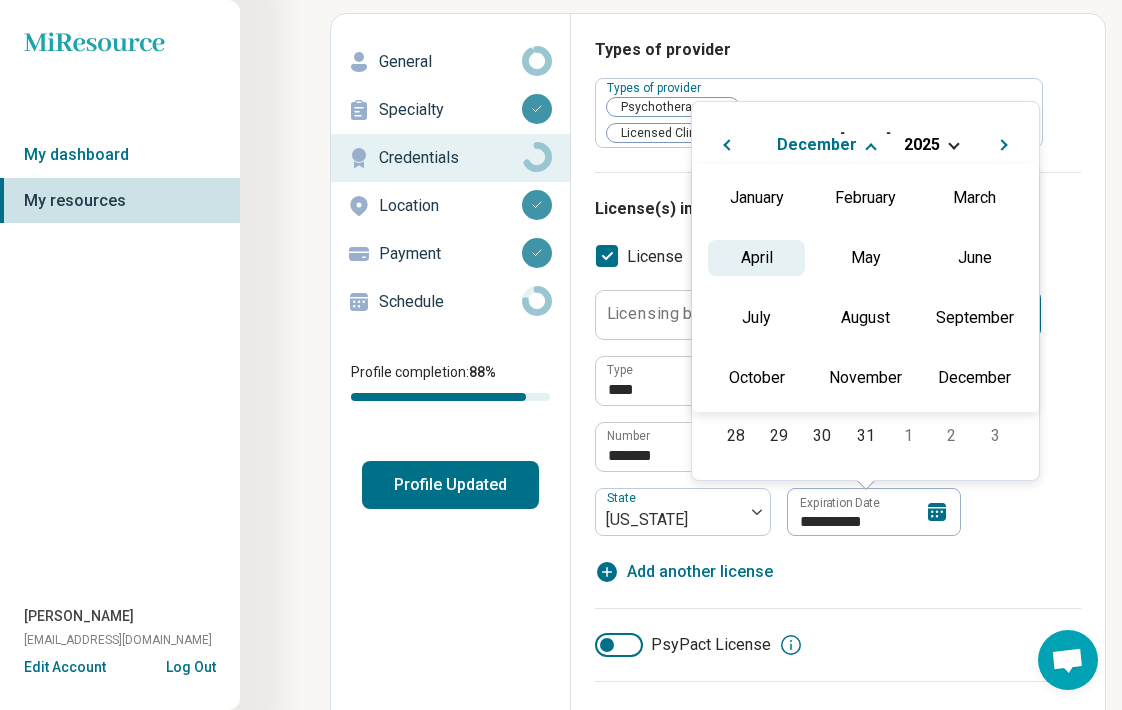 click on "April" at bounding box center [756, 258] 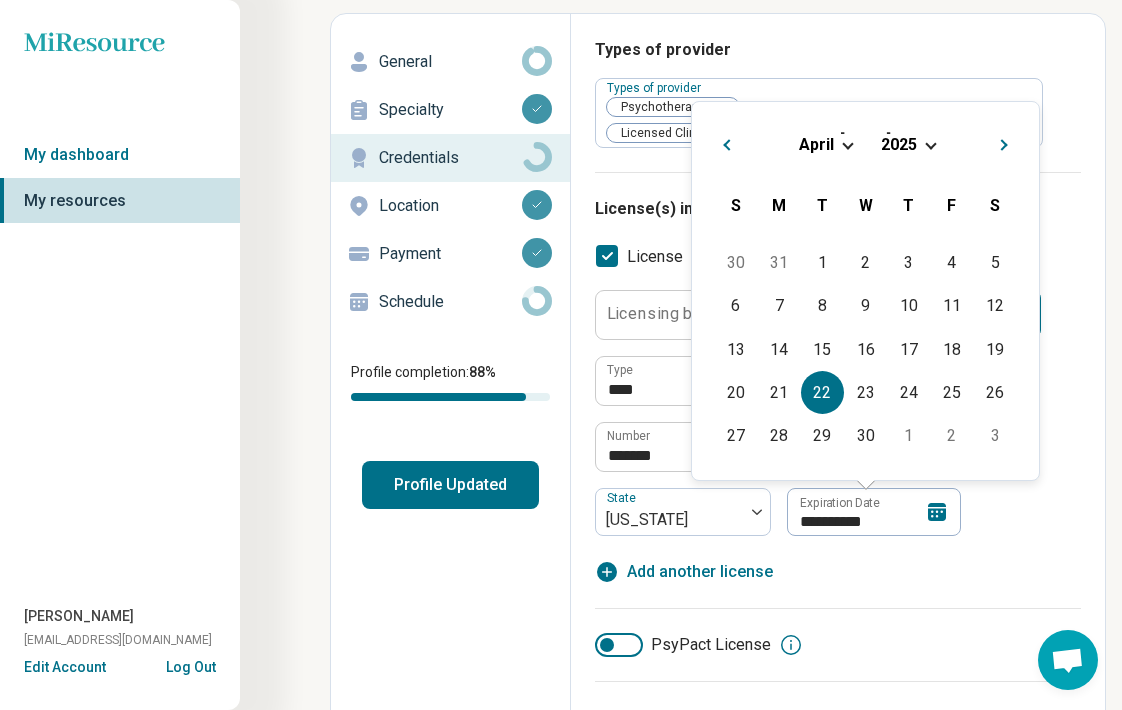 click on "22" at bounding box center [822, 392] 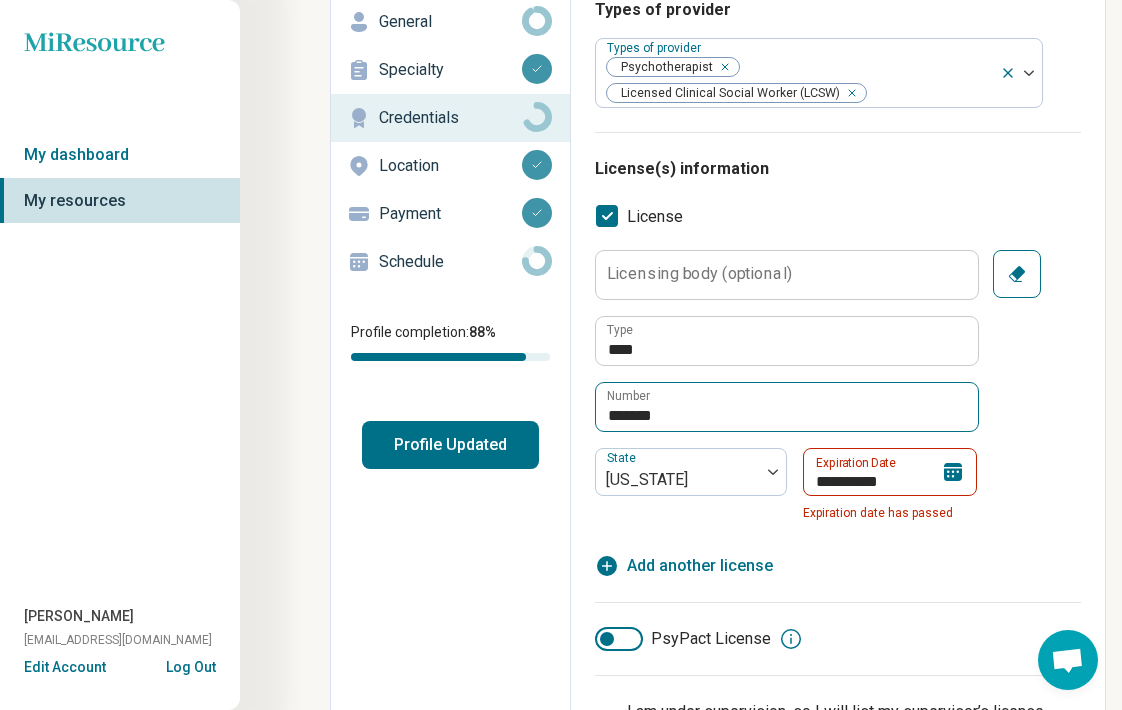 scroll, scrollTop: 268, scrollLeft: 0, axis: vertical 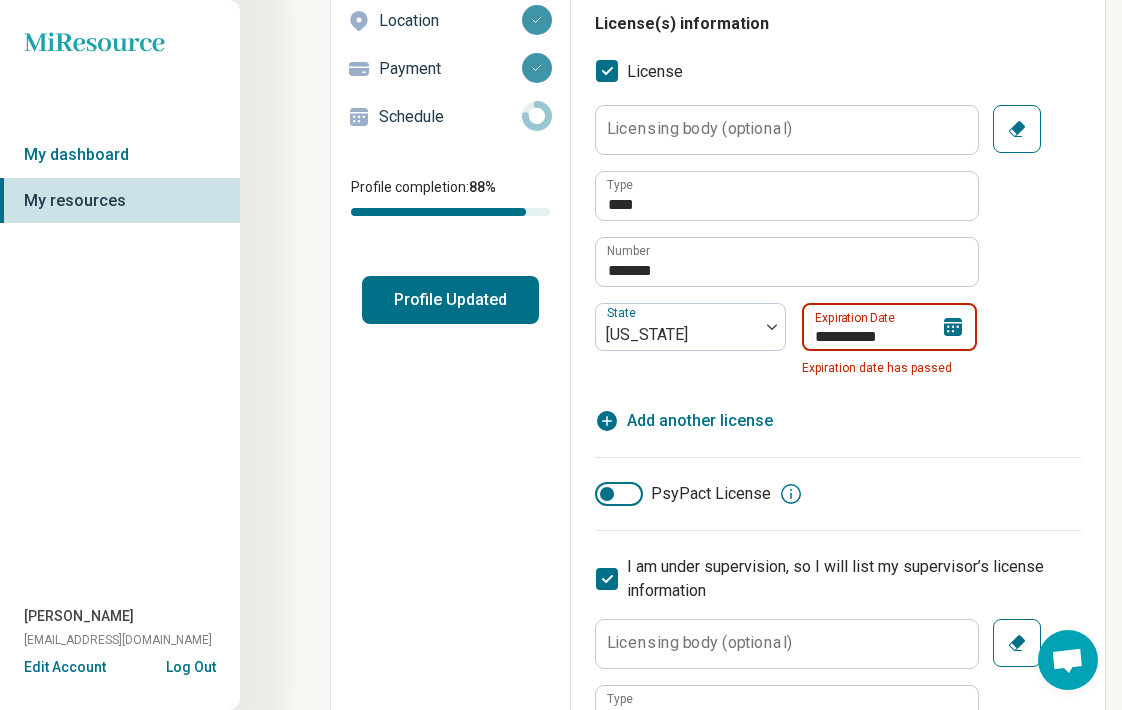 click on "**********" at bounding box center [889, 327] 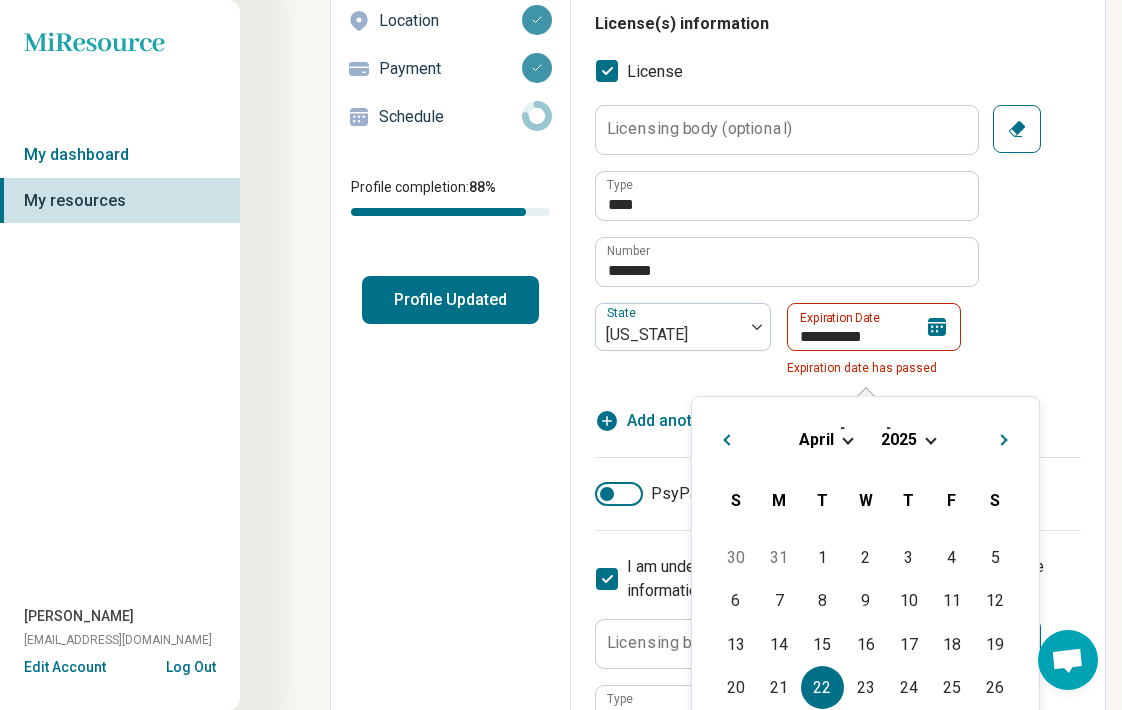 click at bounding box center [930, 438] 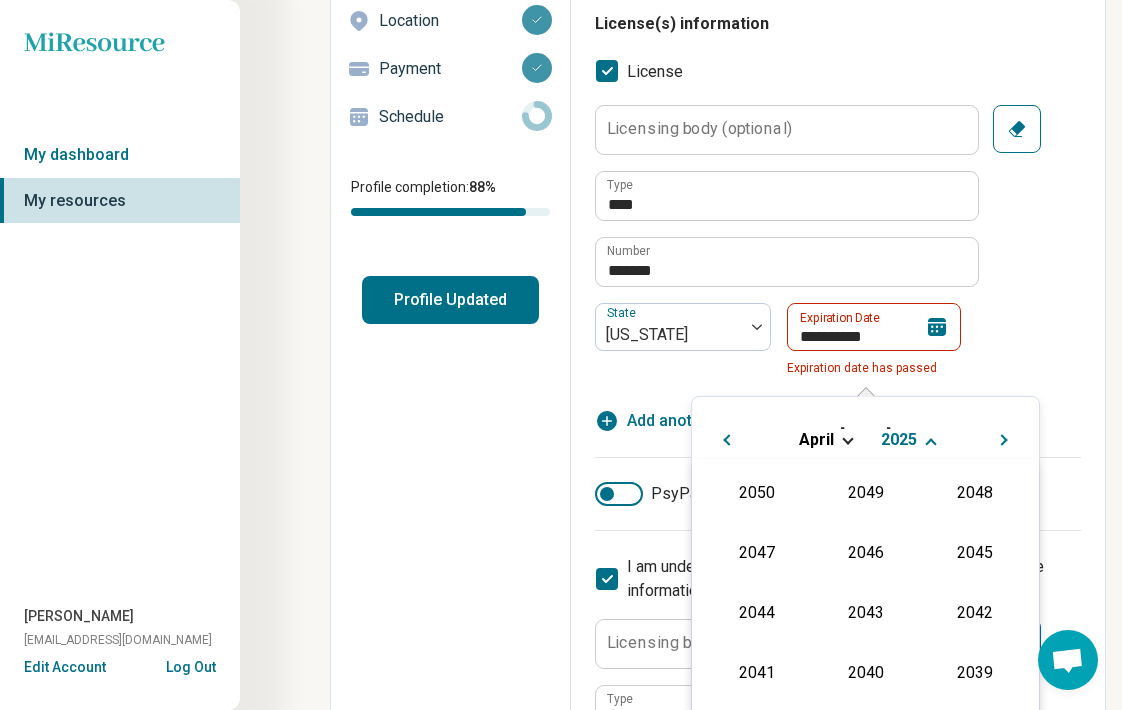 scroll, scrollTop: 362, scrollLeft: 0, axis: vertical 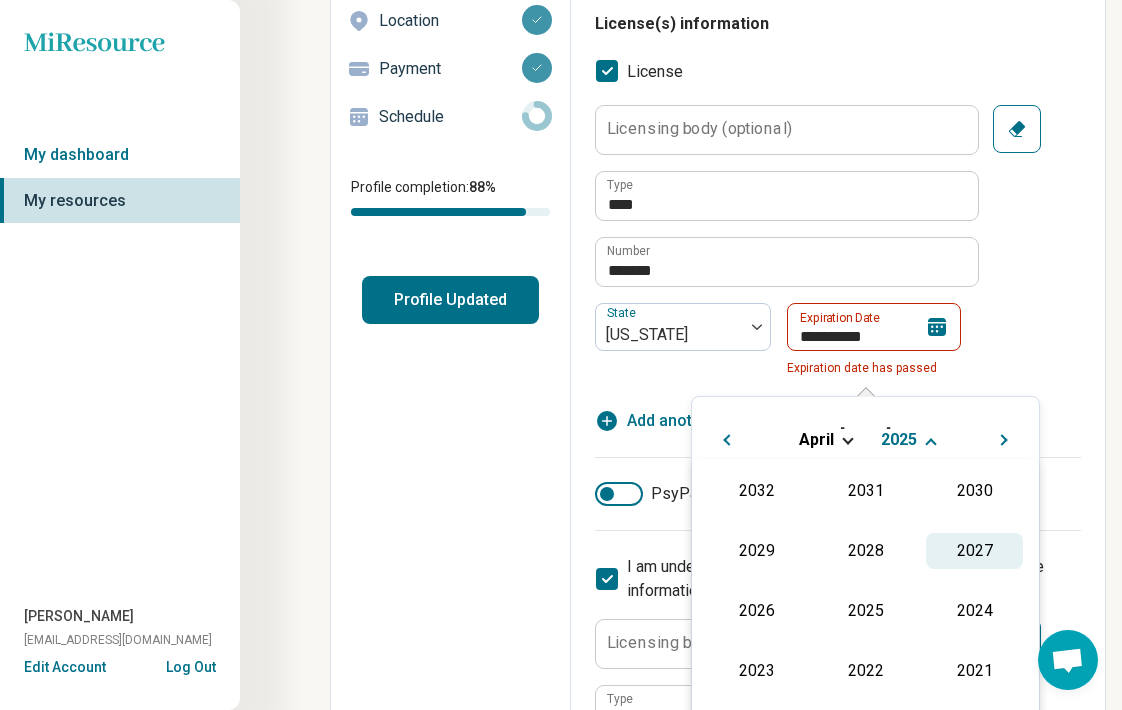 click on "2027" at bounding box center (974, 551) 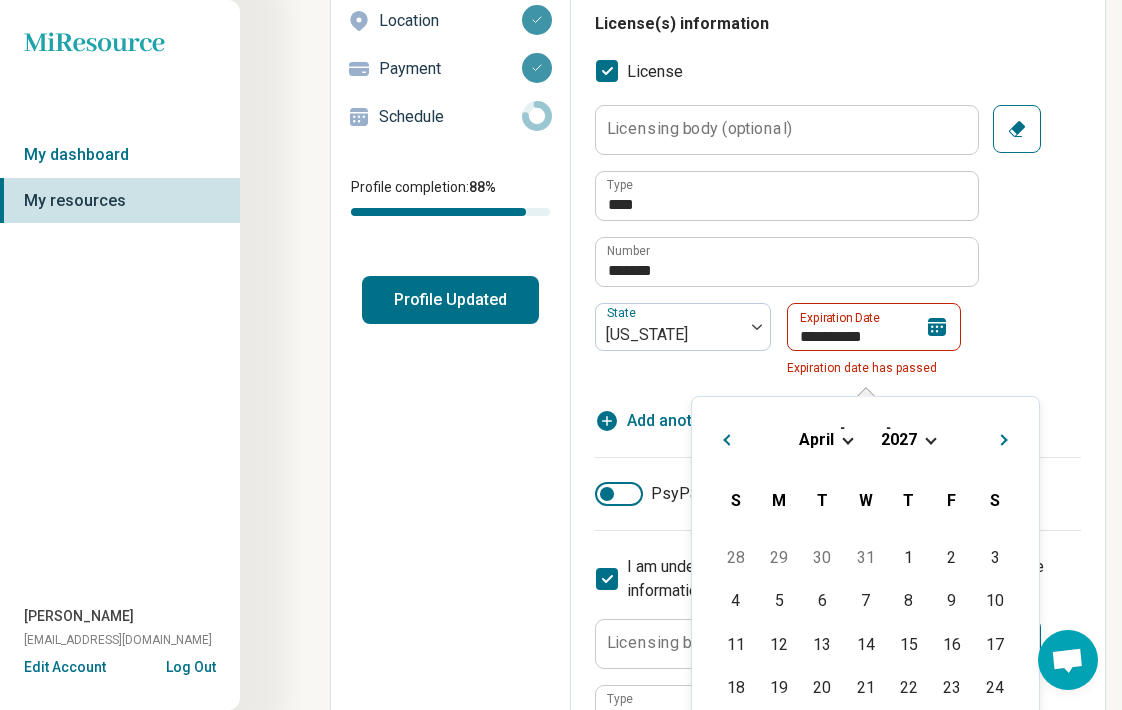 scroll, scrollTop: 397, scrollLeft: 0, axis: vertical 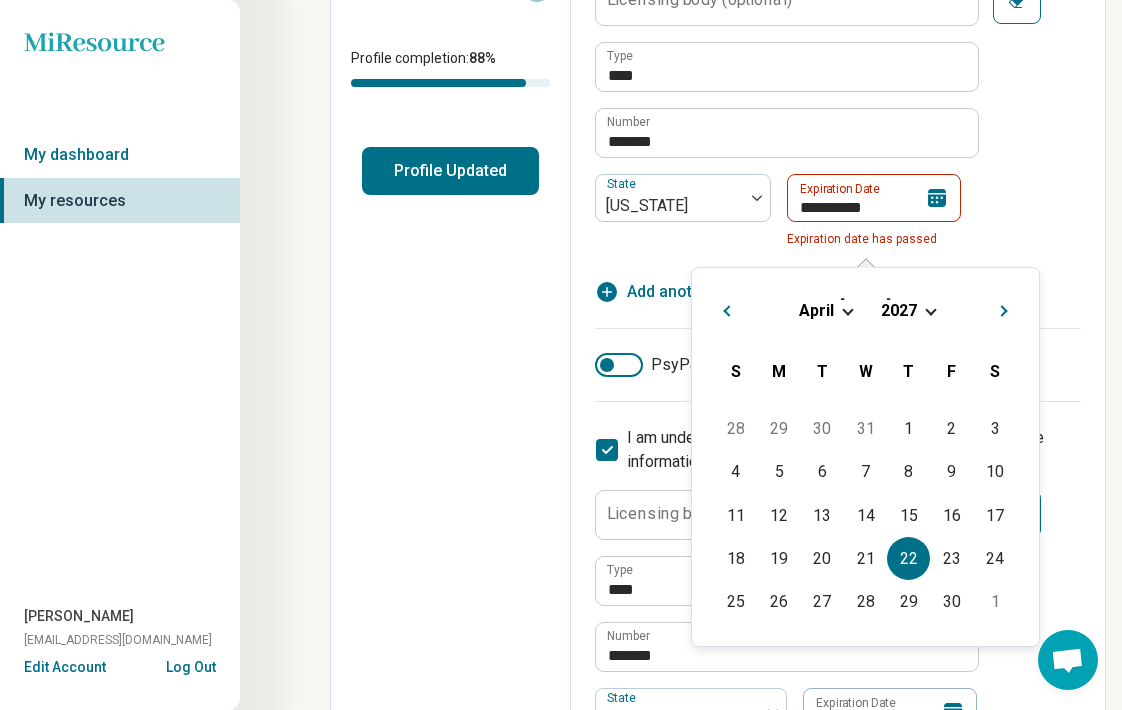 click on "22" at bounding box center (908, 558) 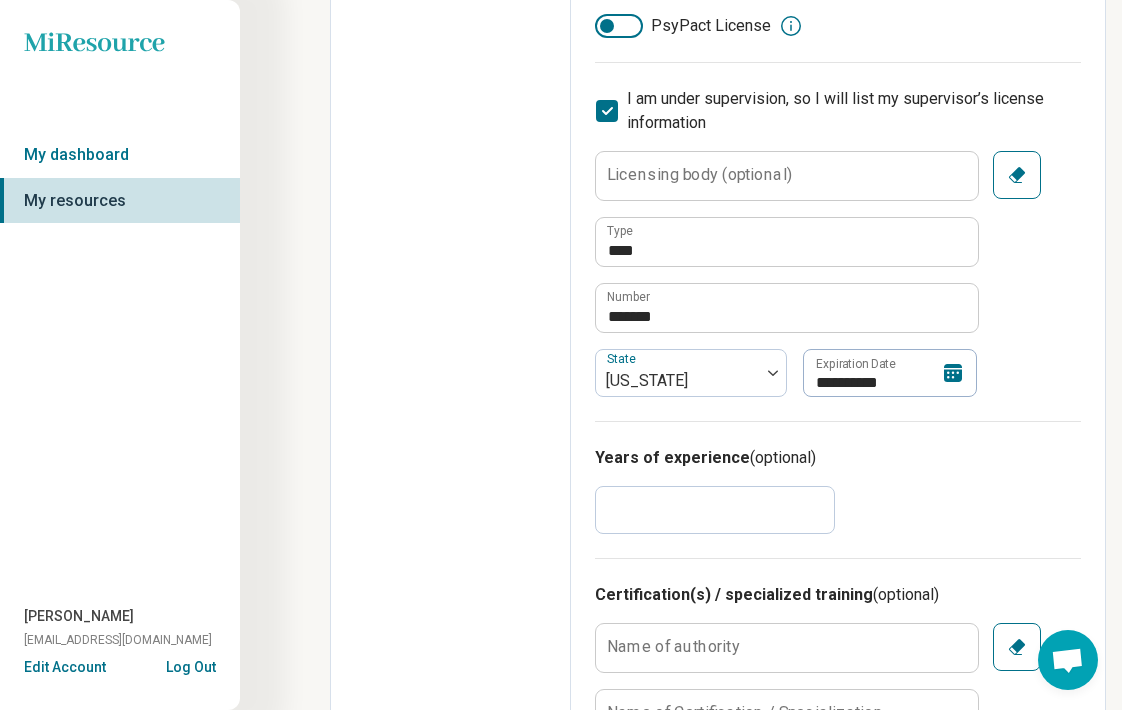 scroll, scrollTop: 577, scrollLeft: 0, axis: vertical 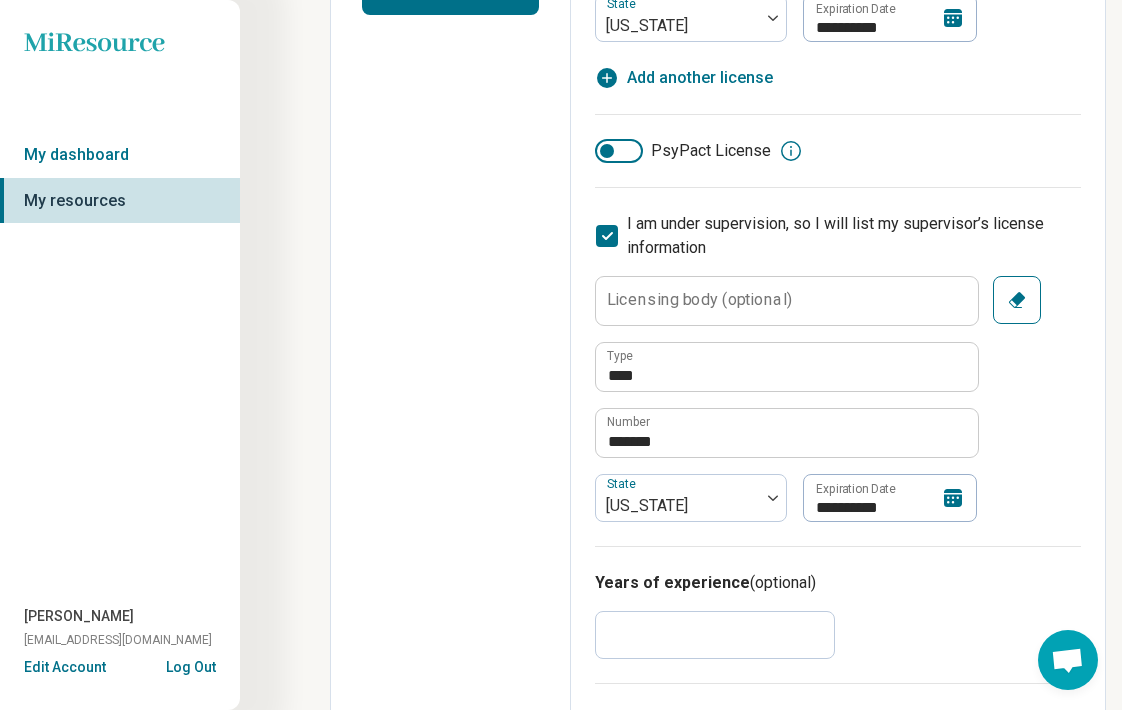 click 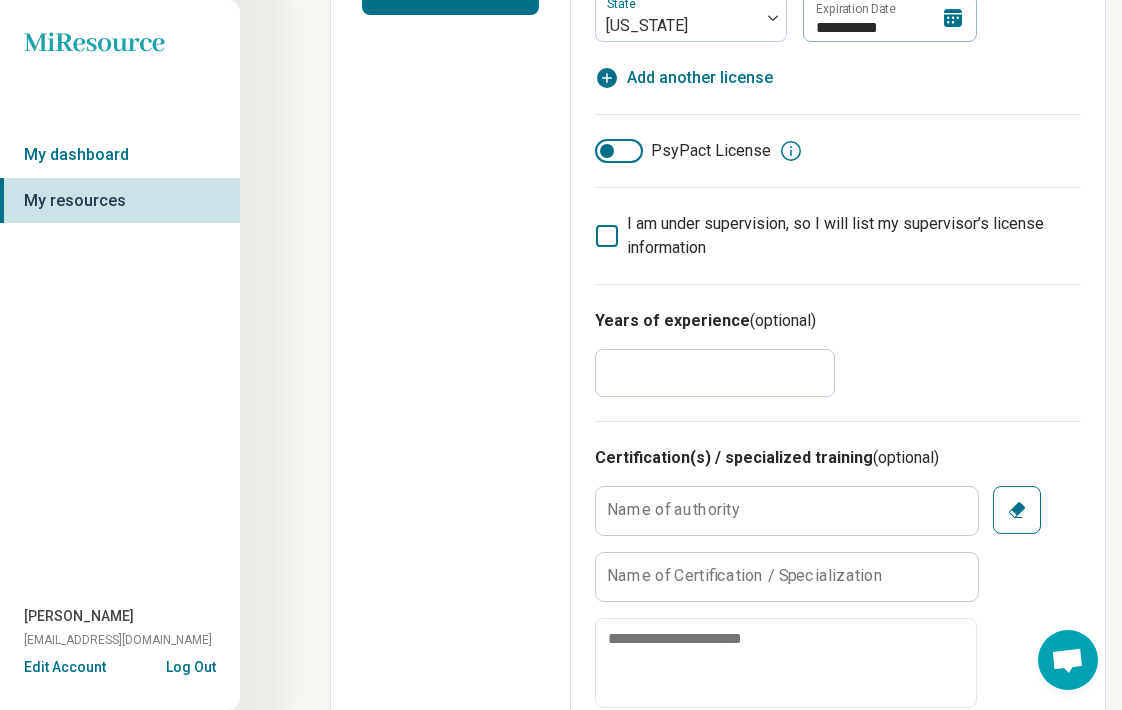 scroll, scrollTop: 13, scrollLeft: 0, axis: vertical 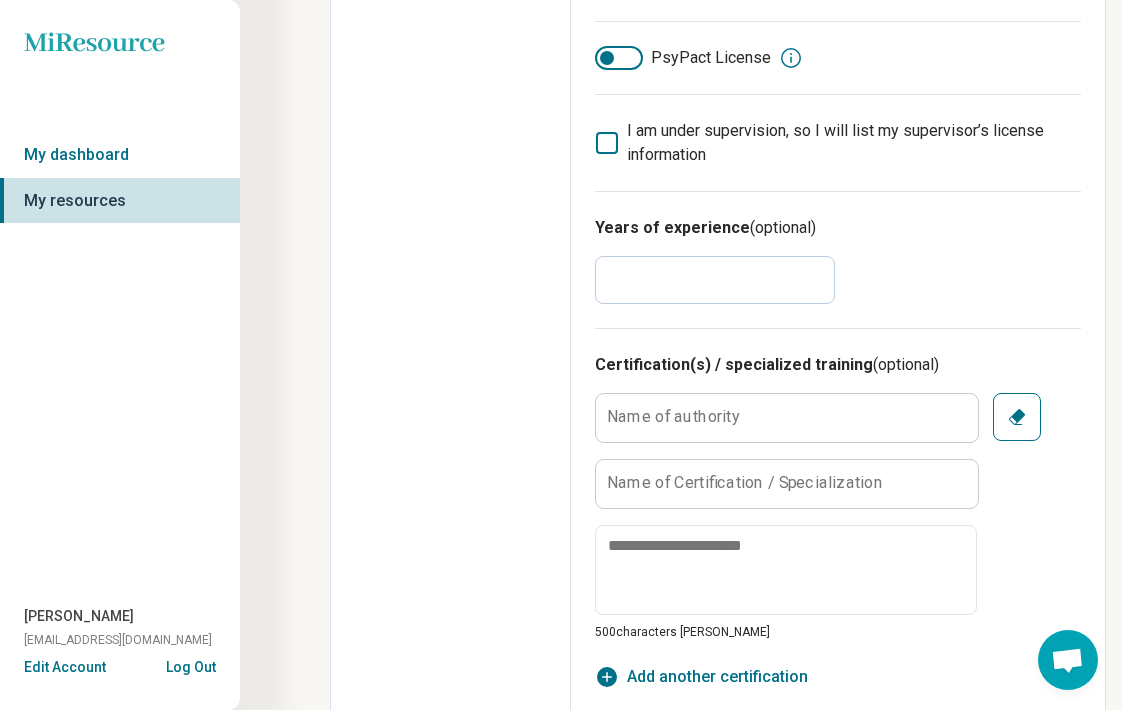 click on "*" at bounding box center (715, 280) 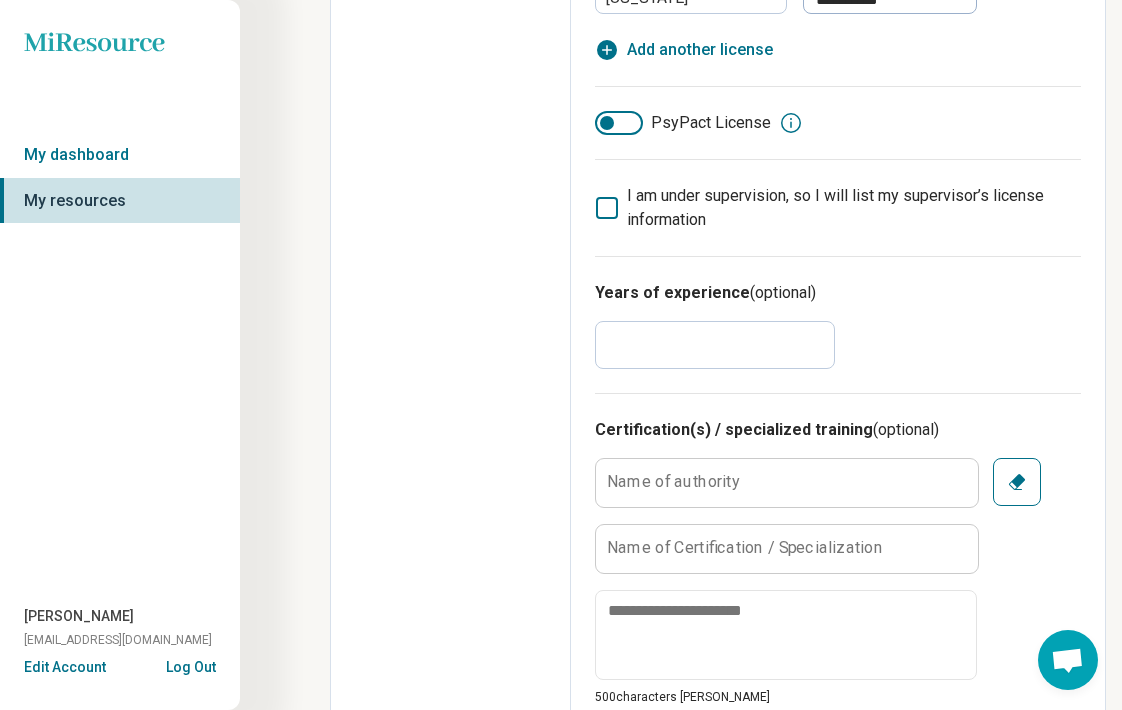 scroll, scrollTop: 459, scrollLeft: 0, axis: vertical 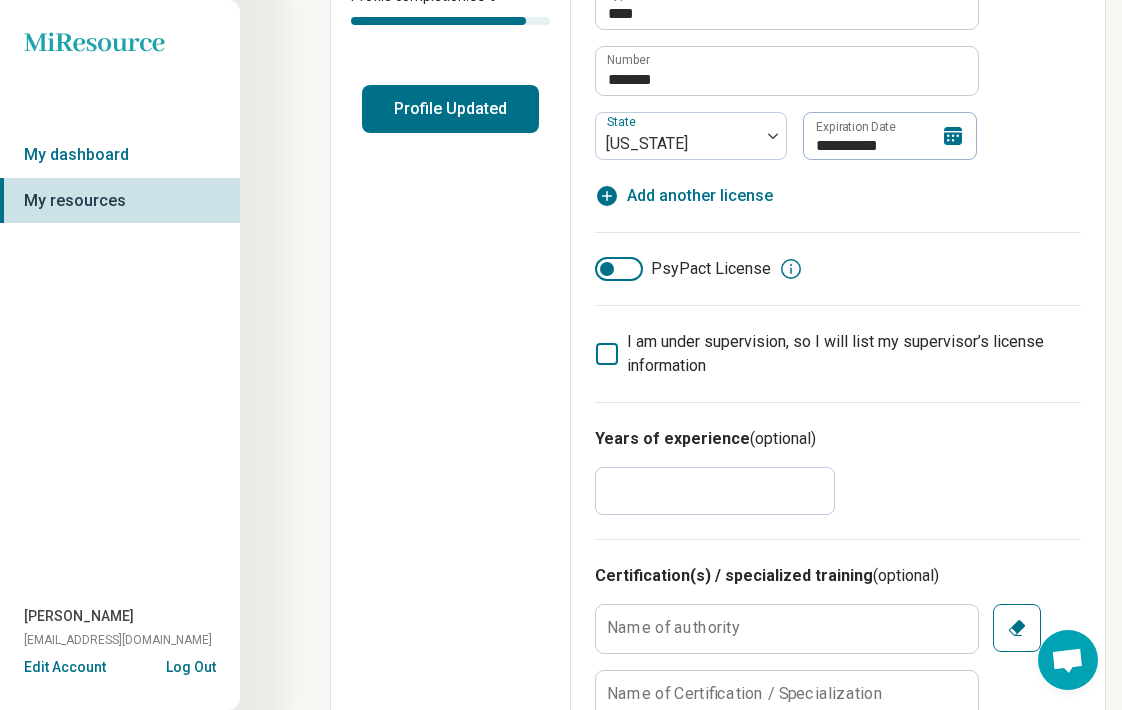 click on "Years of experience  (optional)" at bounding box center (838, 439) 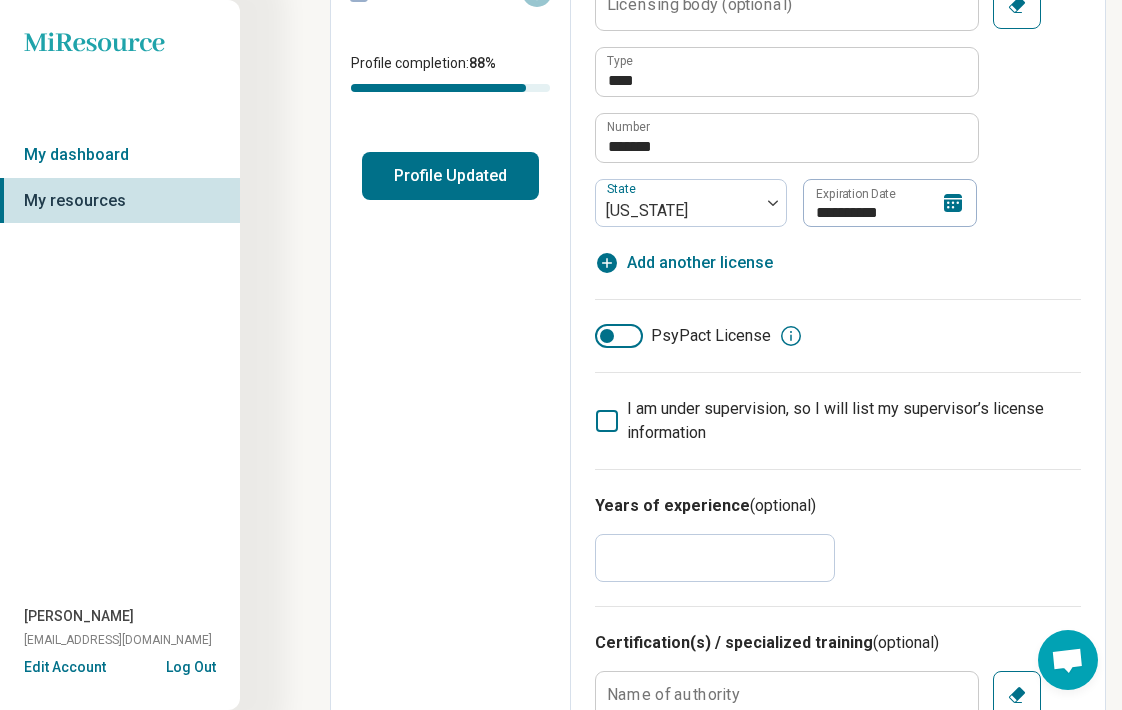 scroll, scrollTop: 549, scrollLeft: 0, axis: vertical 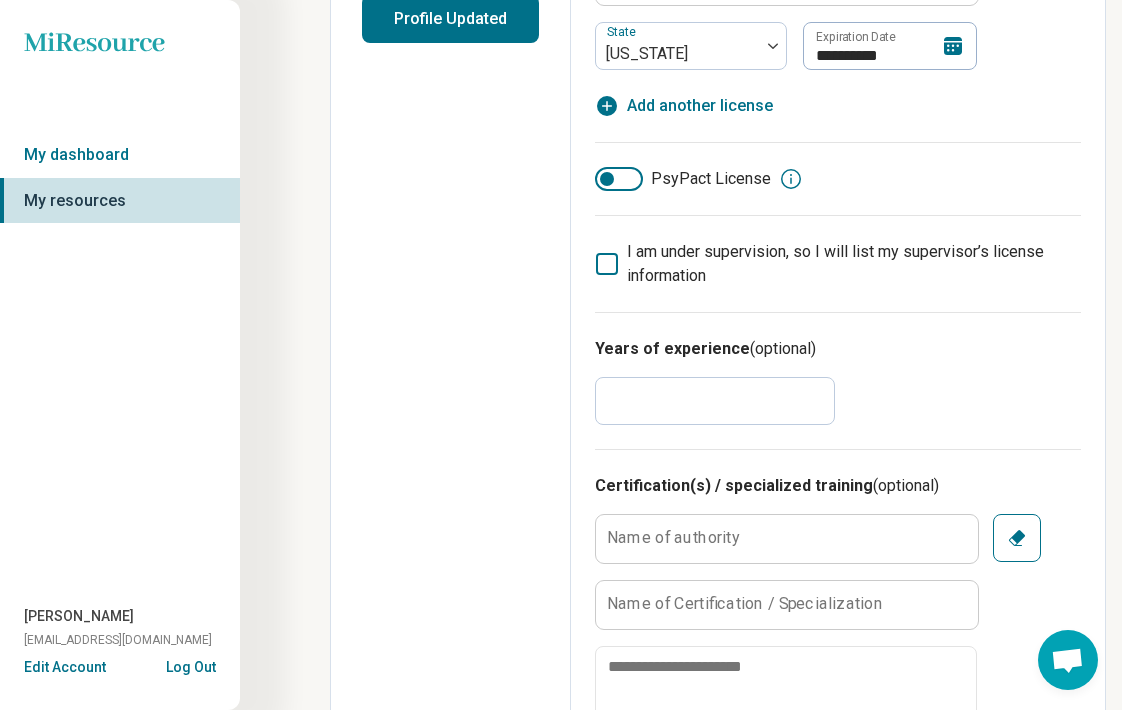 click on "*" at bounding box center (715, 401) 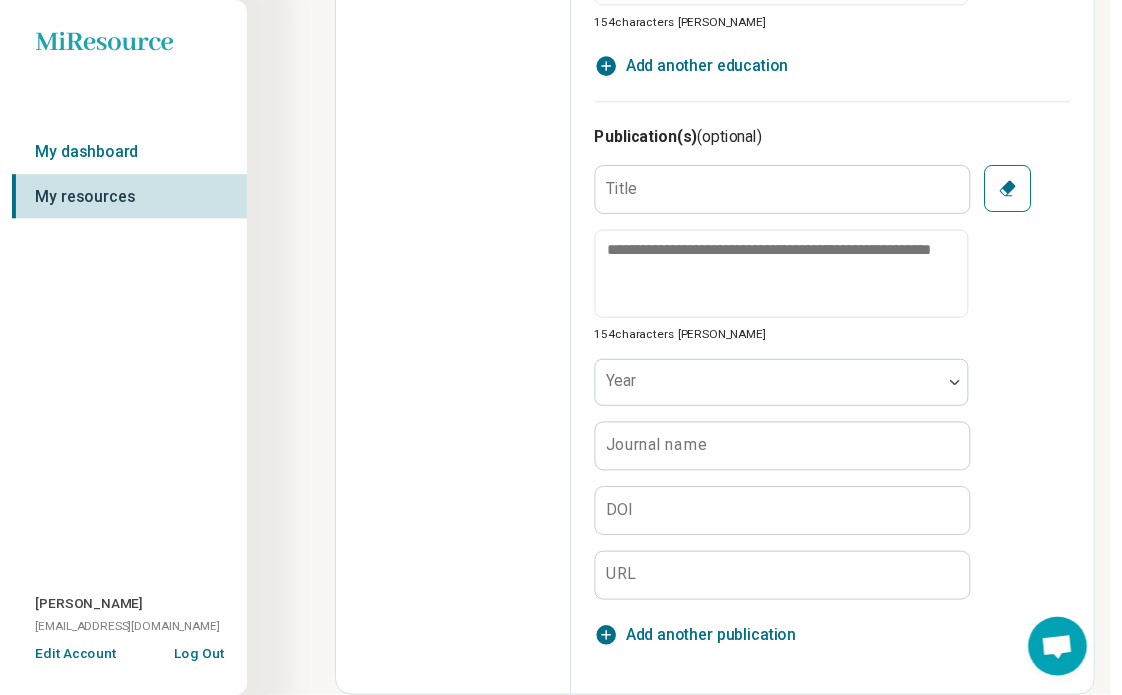 scroll, scrollTop: 0, scrollLeft: 0, axis: both 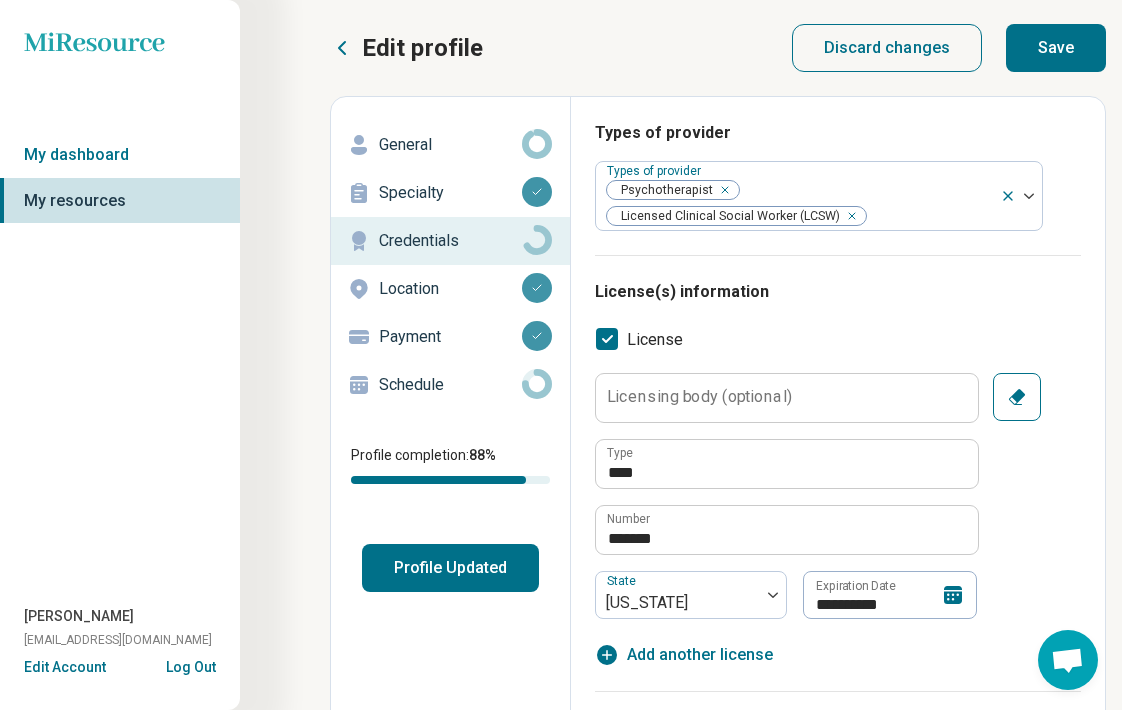 click on "Save" at bounding box center (1056, 48) 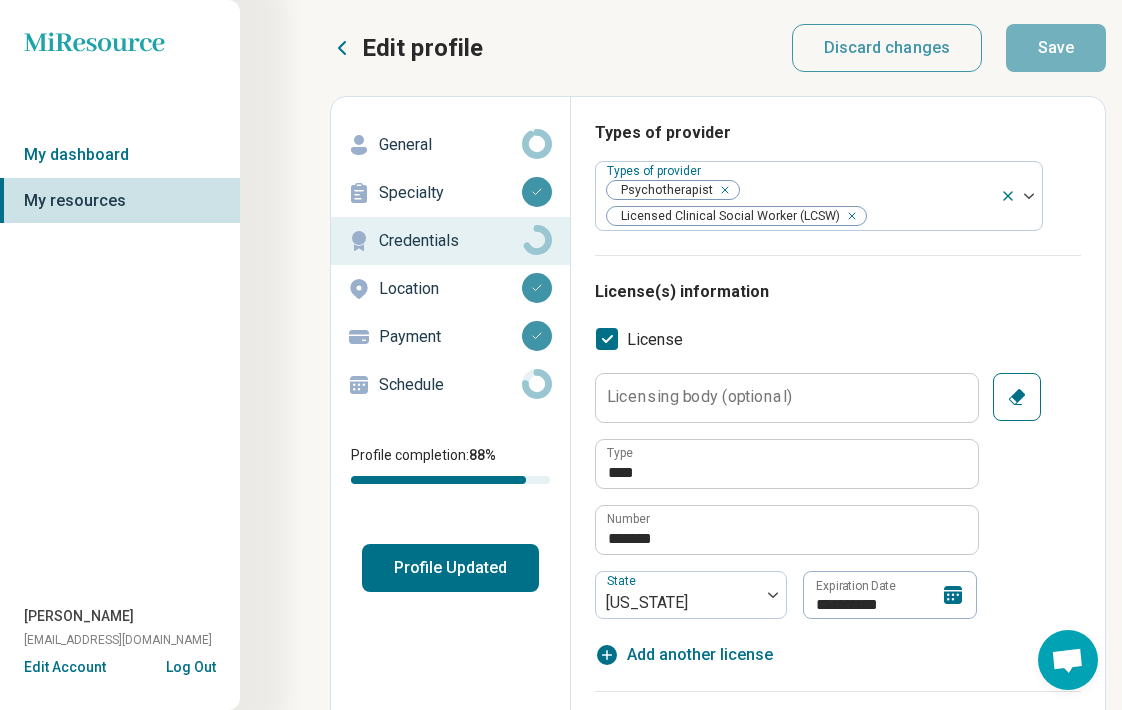 click on "Schedule" at bounding box center (450, 385) 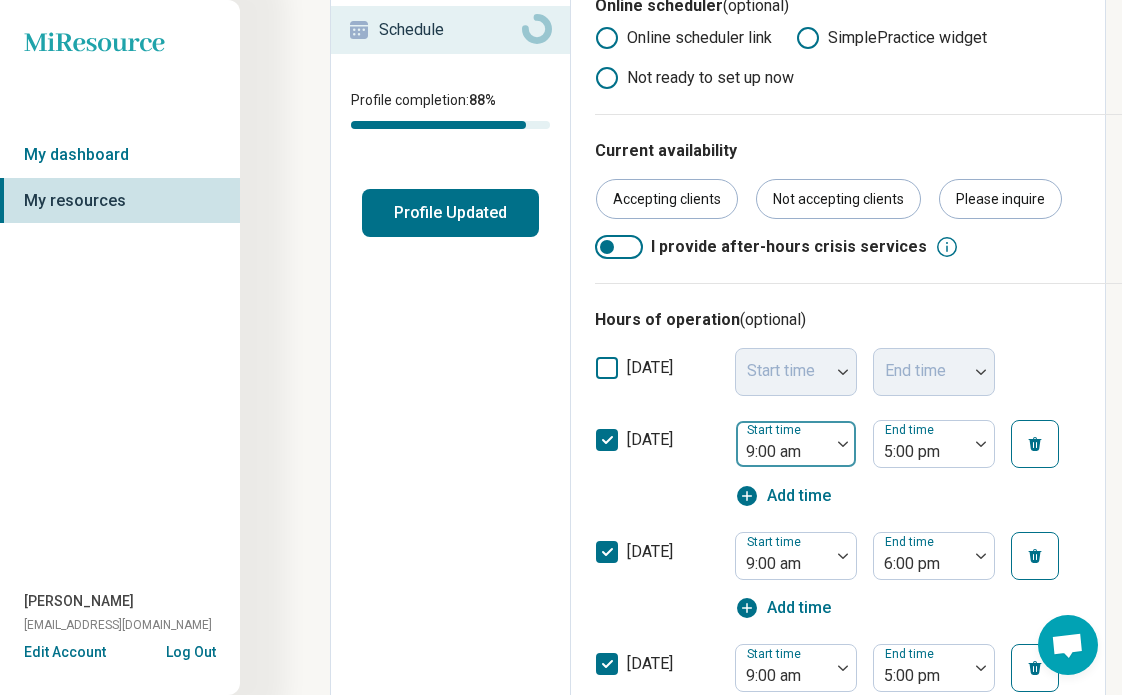 scroll, scrollTop: 385, scrollLeft: 0, axis: vertical 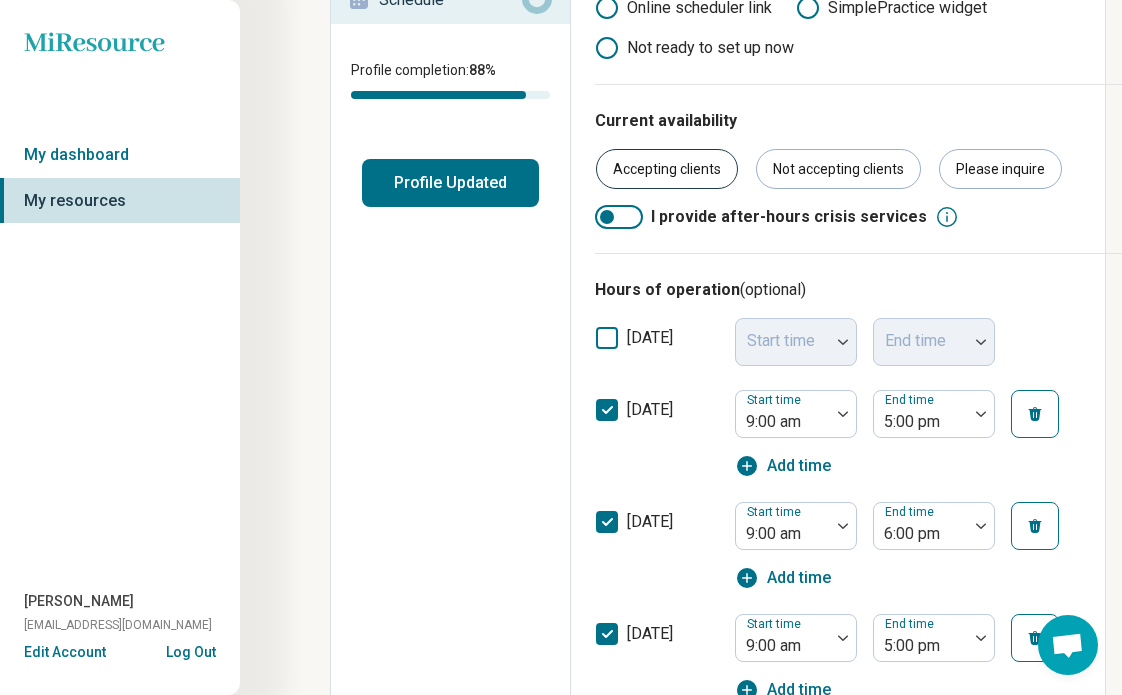click on "Accepting clients" at bounding box center (667, 169) 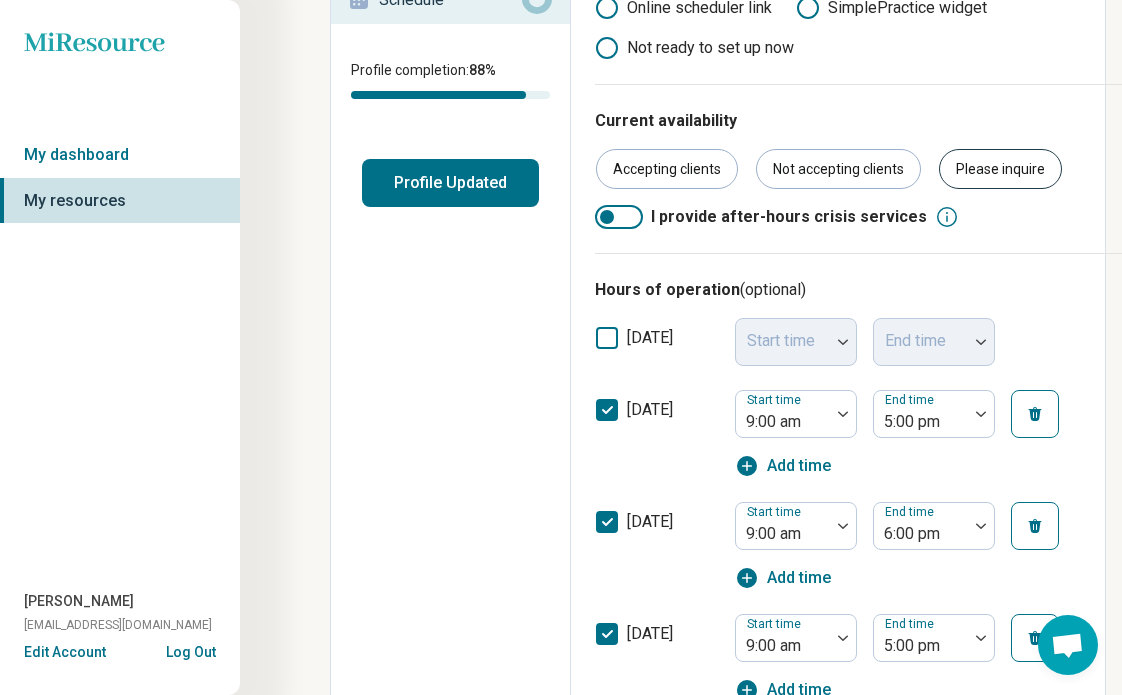 click on "Please inquire" at bounding box center [1000, 169] 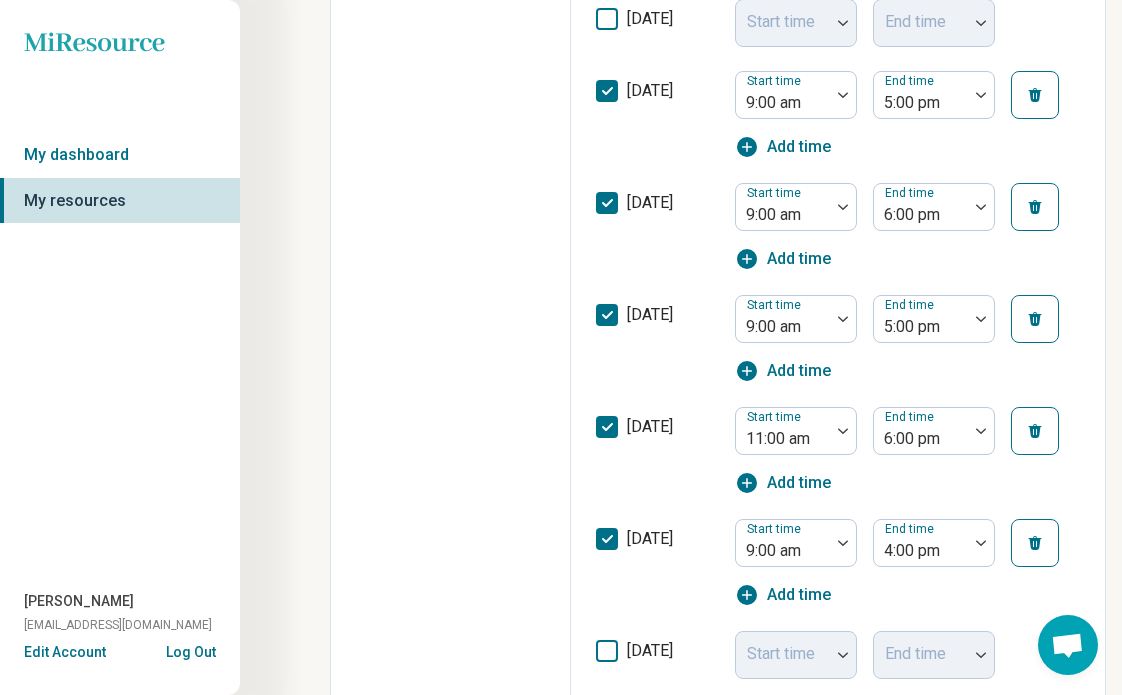 scroll, scrollTop: 680, scrollLeft: 0, axis: vertical 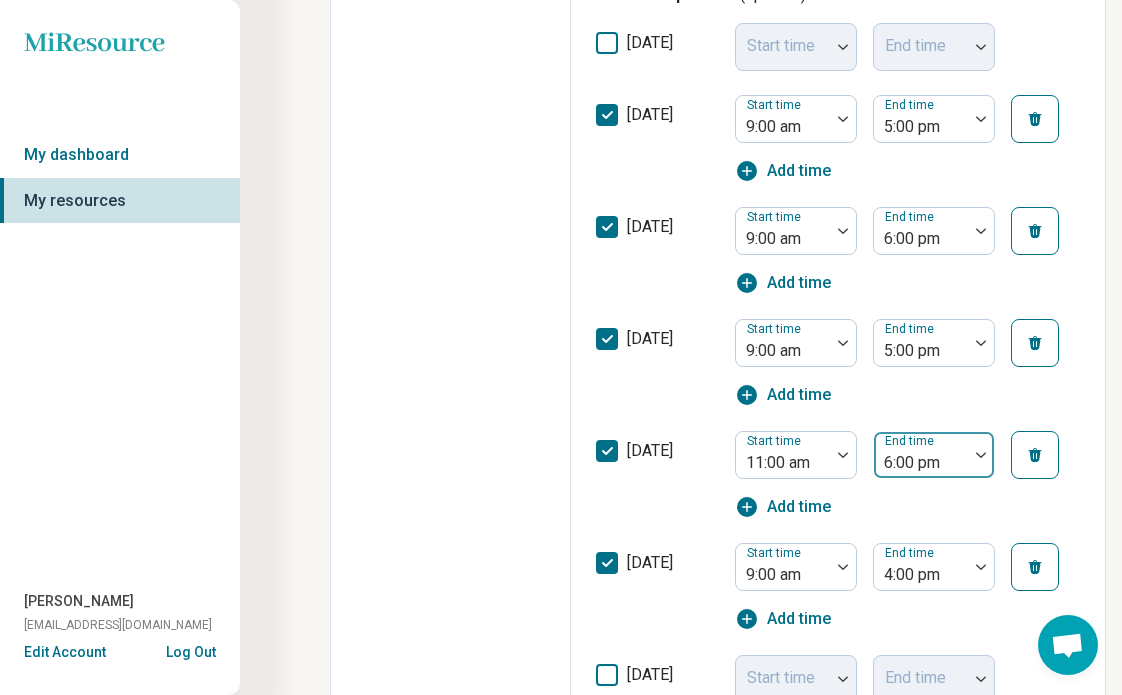 click on "6:00 pm" at bounding box center (921, 463) 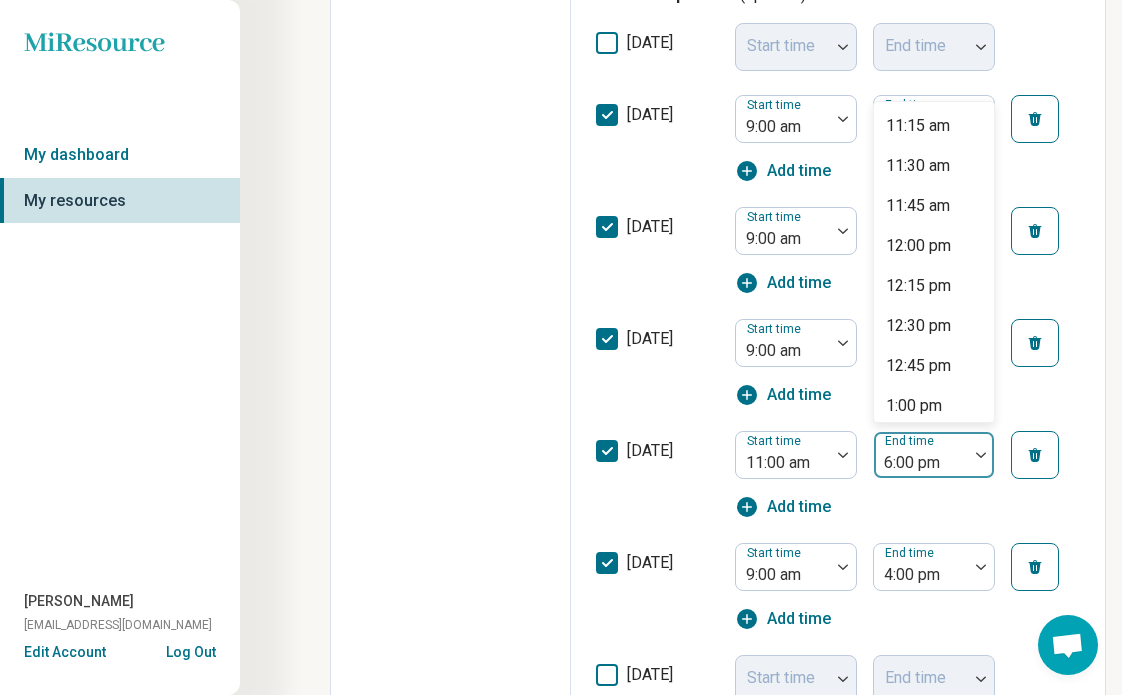 scroll, scrollTop: 817, scrollLeft: 0, axis: vertical 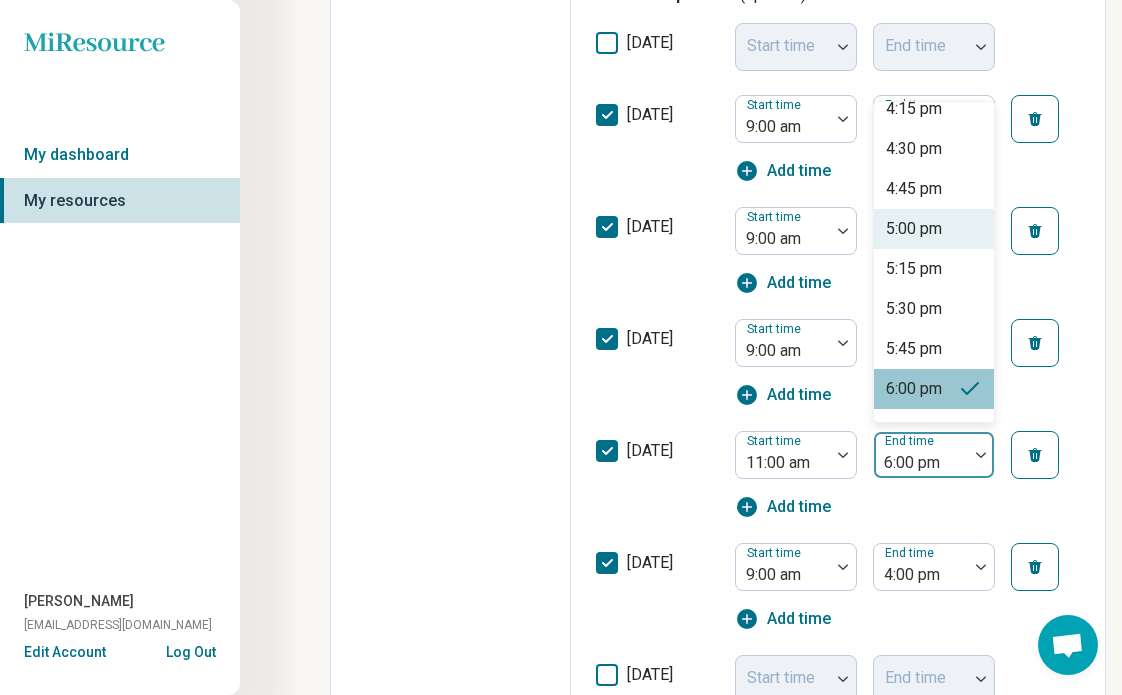 click on "5:00 pm" at bounding box center (914, 229) 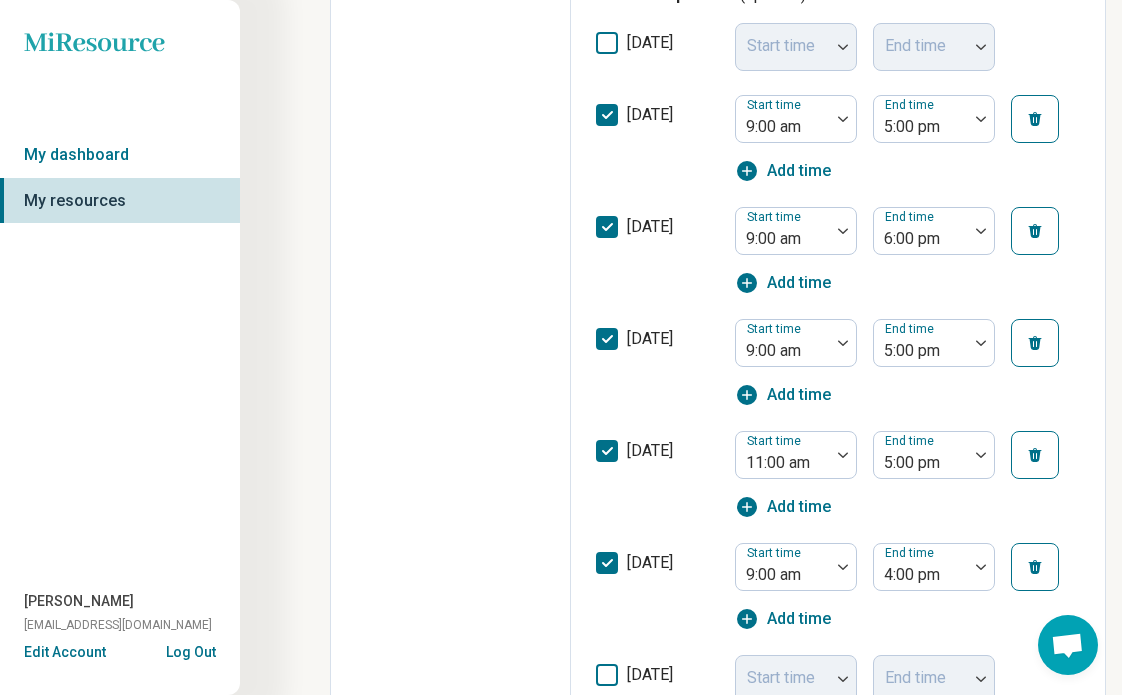 click on "End time 5:00 pm" at bounding box center (934, 455) 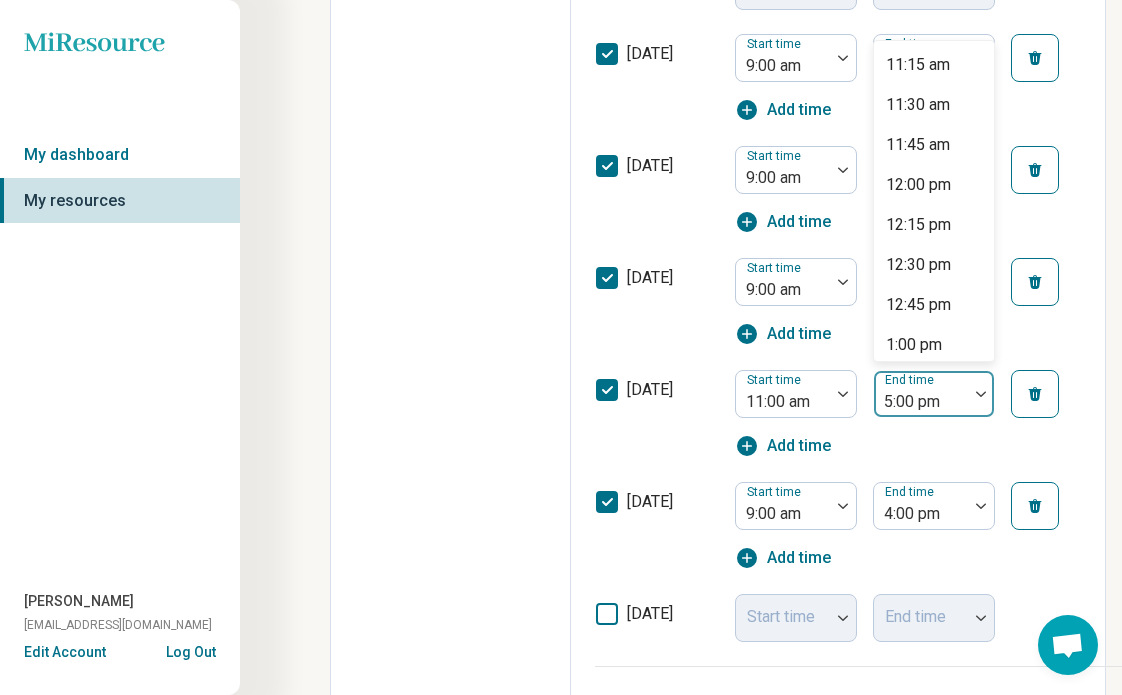 scroll, scrollTop: 783, scrollLeft: 0, axis: vertical 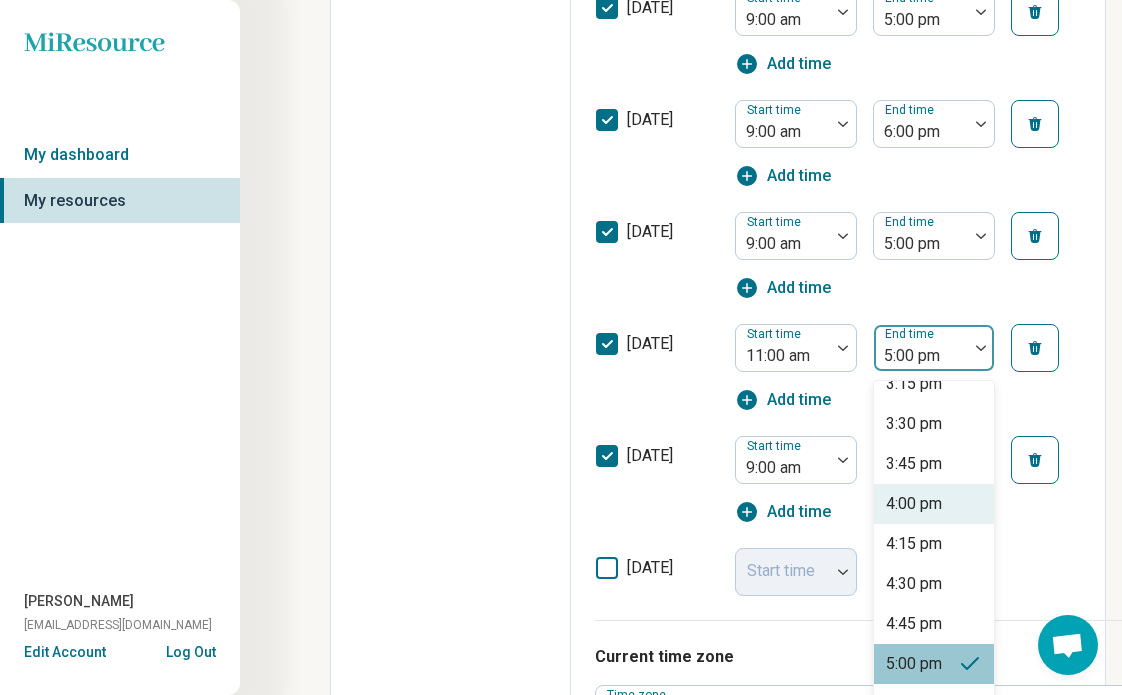 click on "4:00 pm" at bounding box center (914, 504) 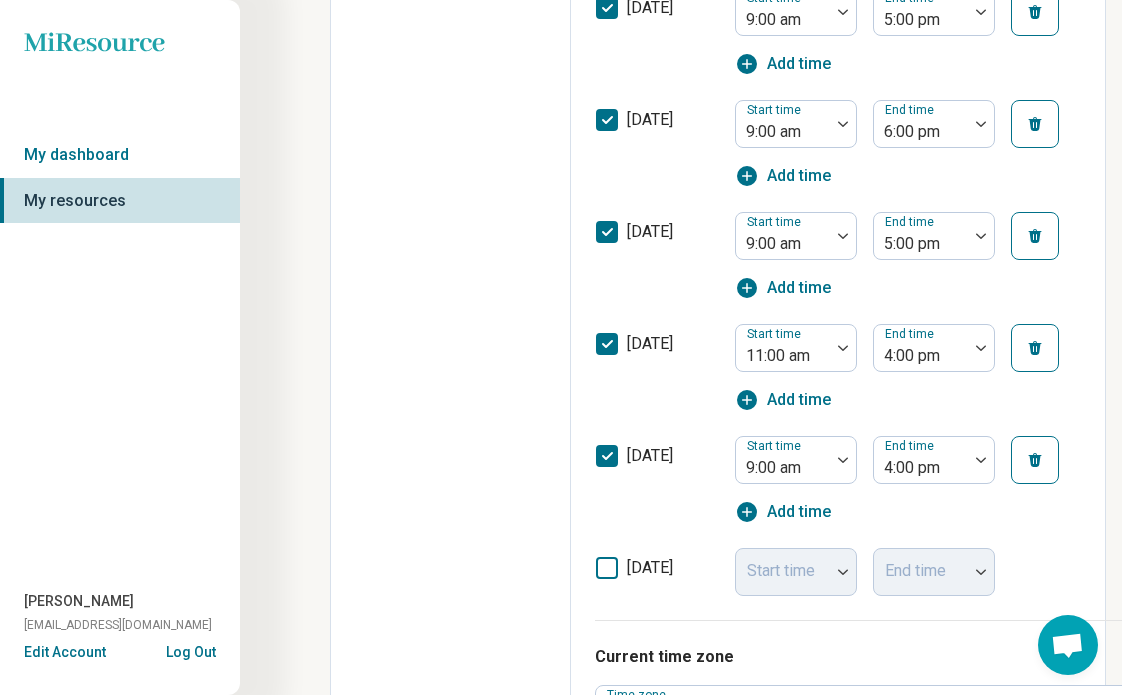 scroll, scrollTop: 755, scrollLeft: 0, axis: vertical 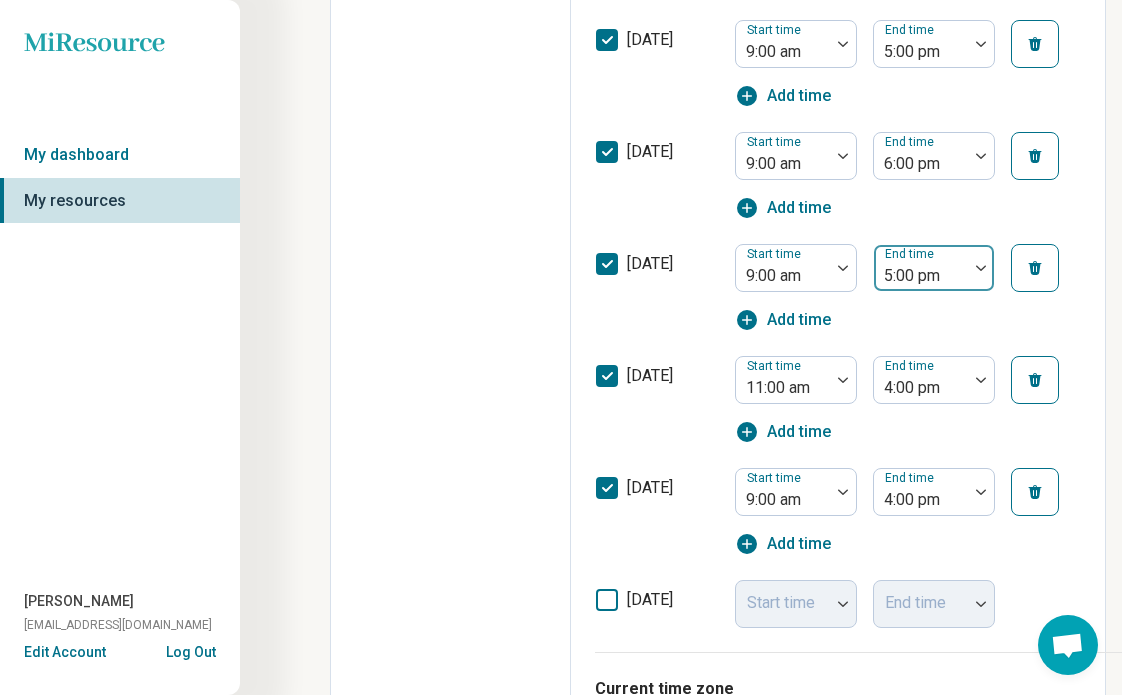 click on "5:00 pm" at bounding box center [921, 276] 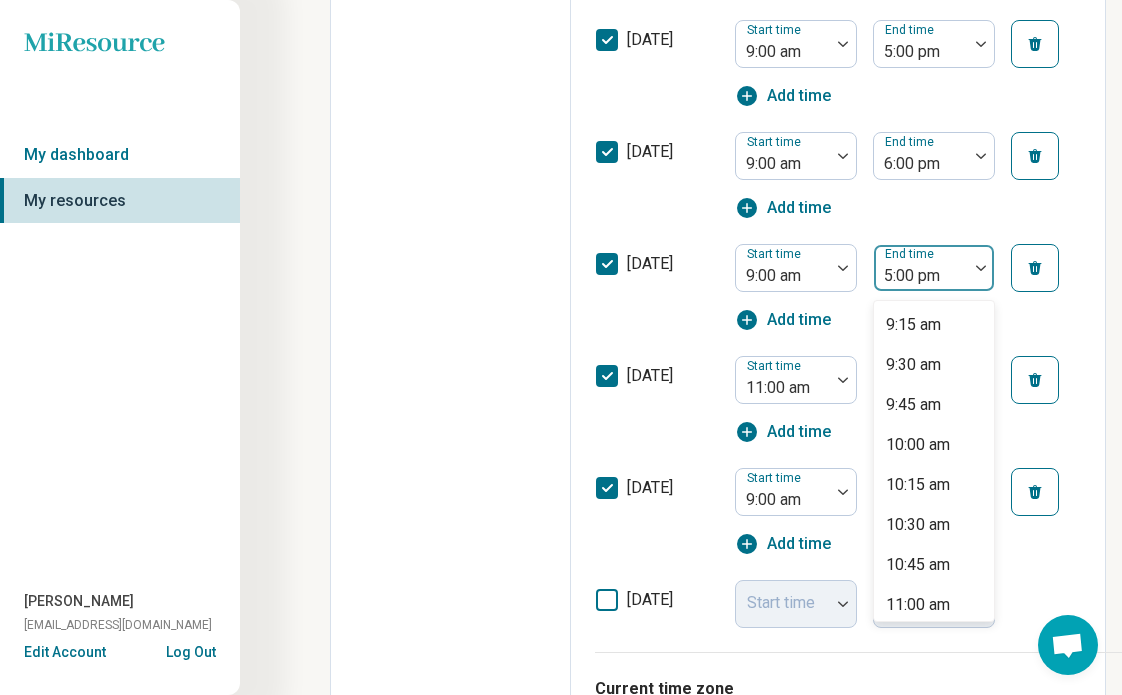 scroll, scrollTop: 977, scrollLeft: 0, axis: vertical 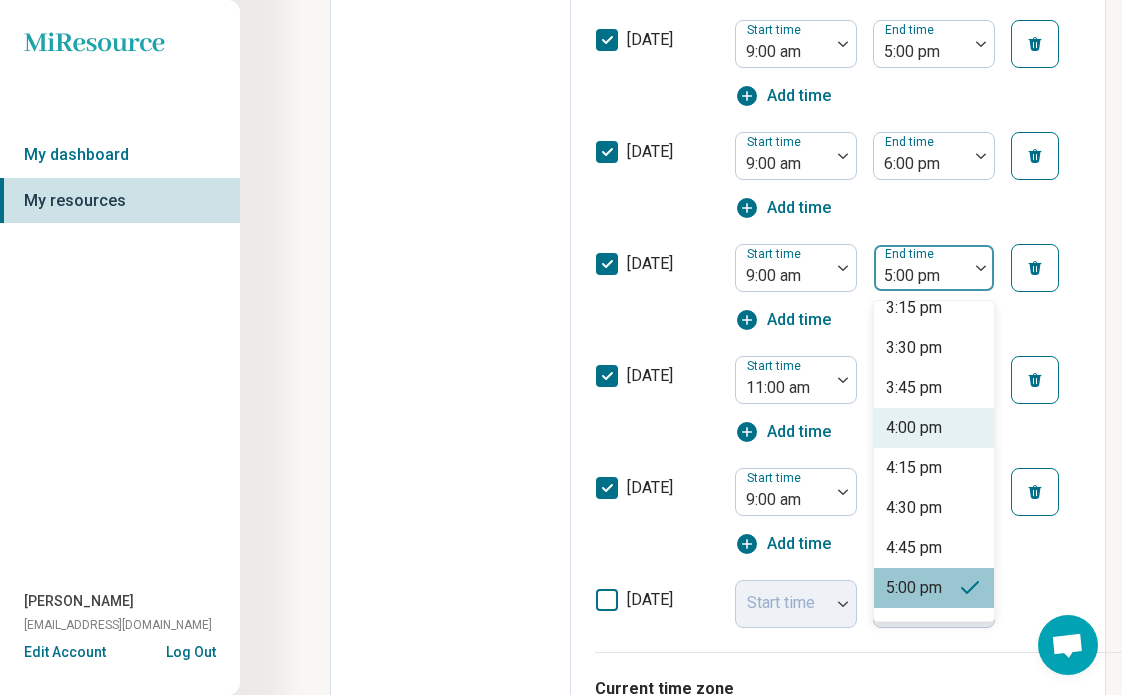 click on "4:00 pm" at bounding box center [914, 428] 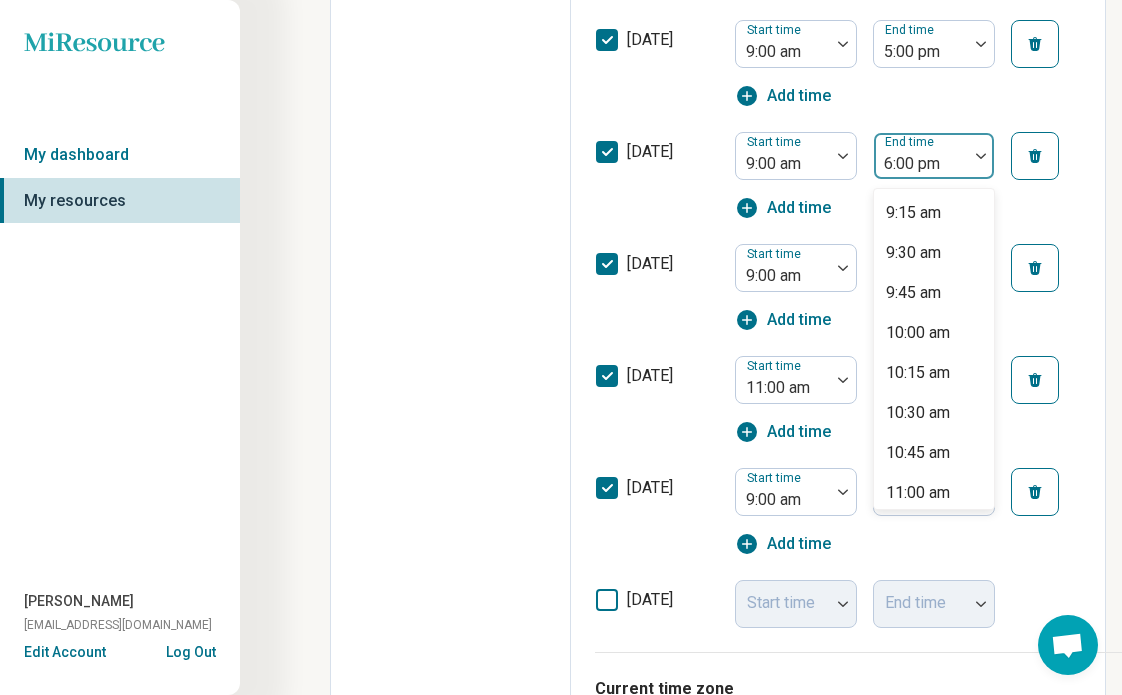 click on "6:00 pm" at bounding box center (921, 164) 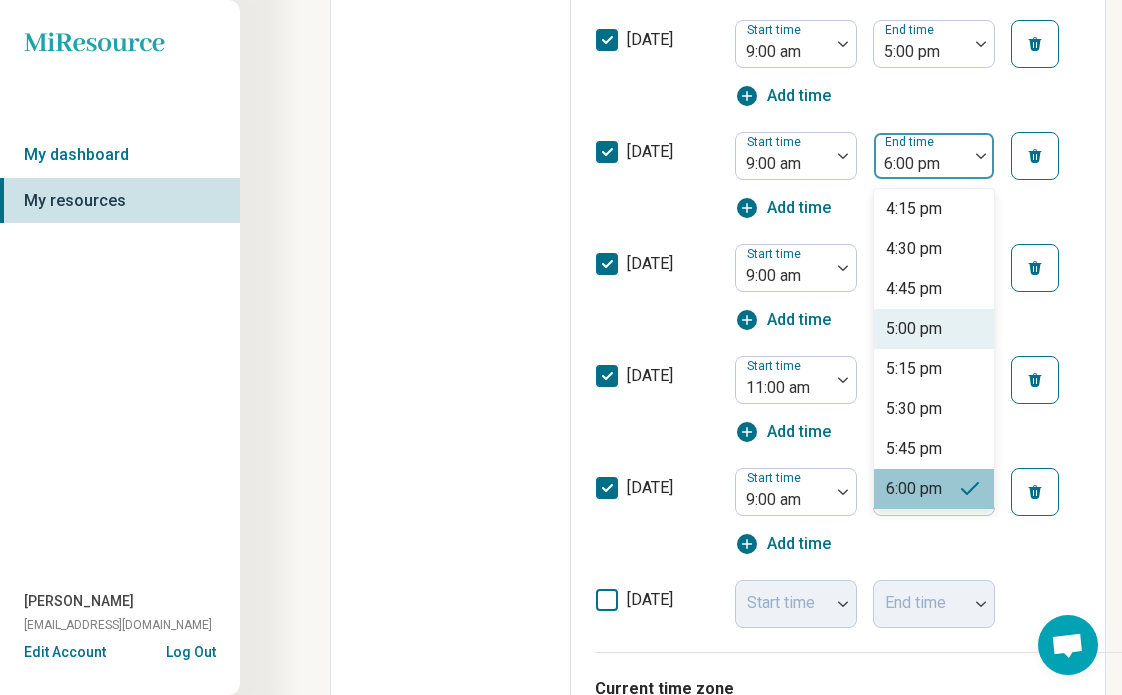 scroll, scrollTop: 1078, scrollLeft: 0, axis: vertical 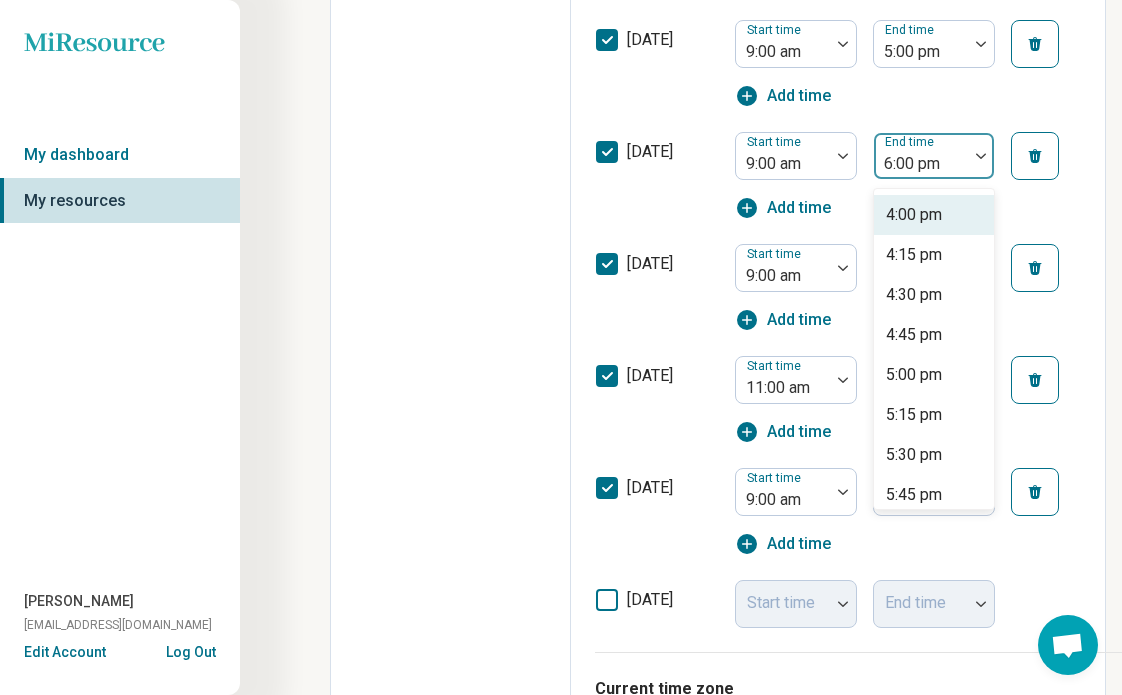 click on "4:00 pm" at bounding box center [914, 215] 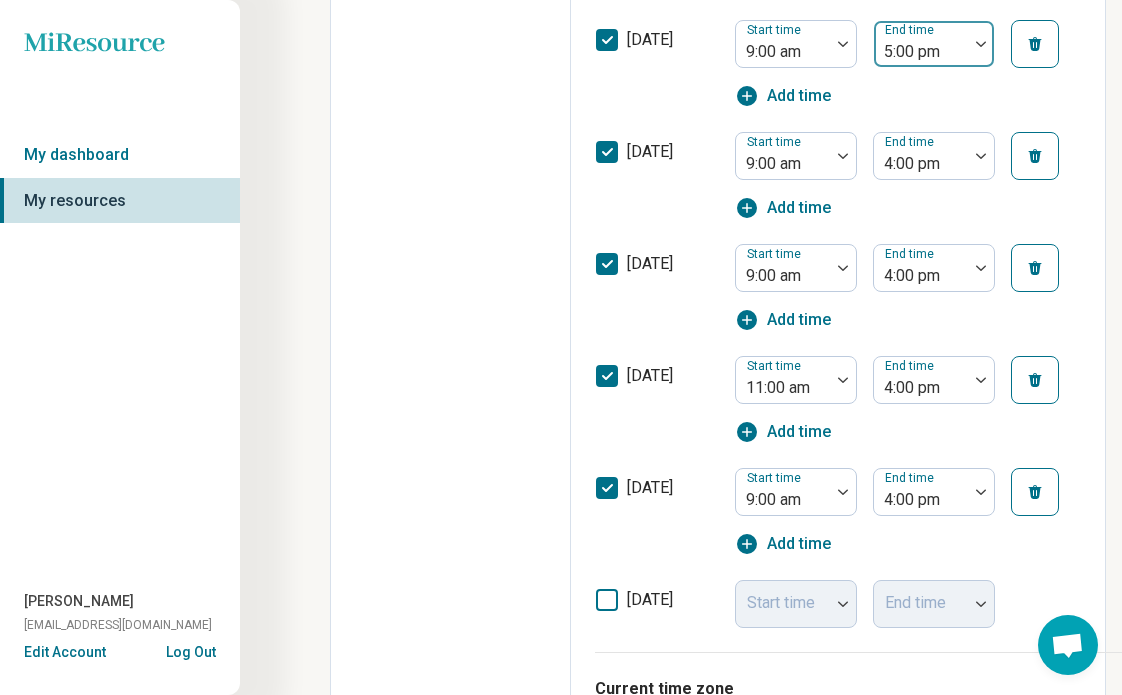click on "5:00 pm" at bounding box center [921, 52] 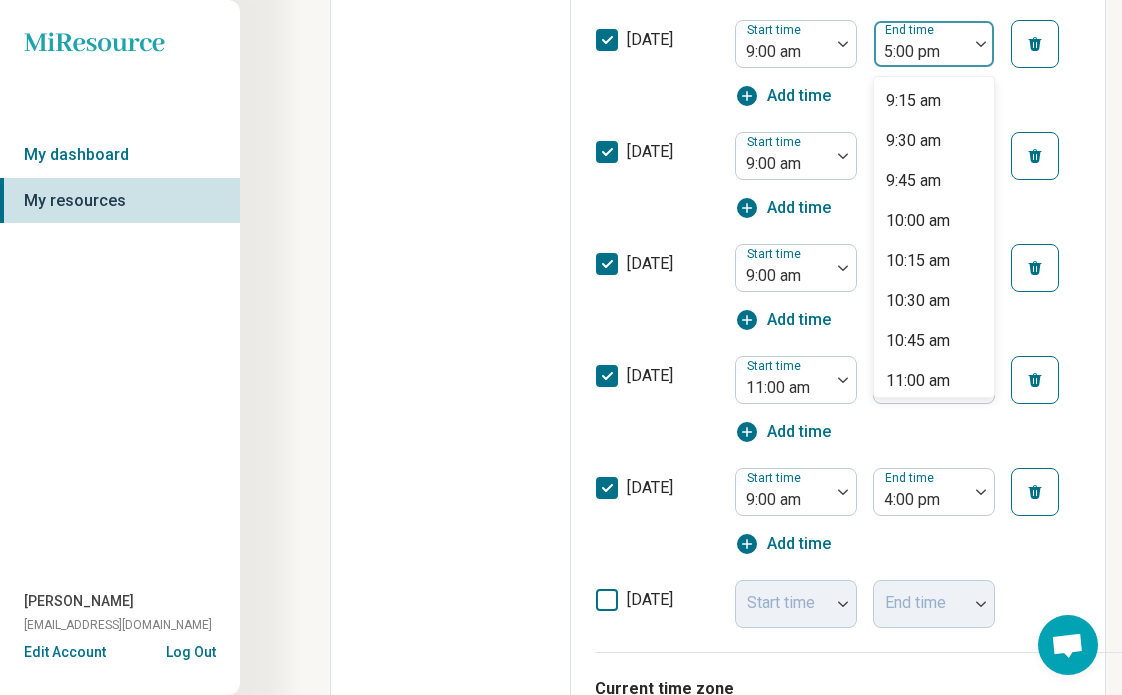 scroll, scrollTop: 977, scrollLeft: 0, axis: vertical 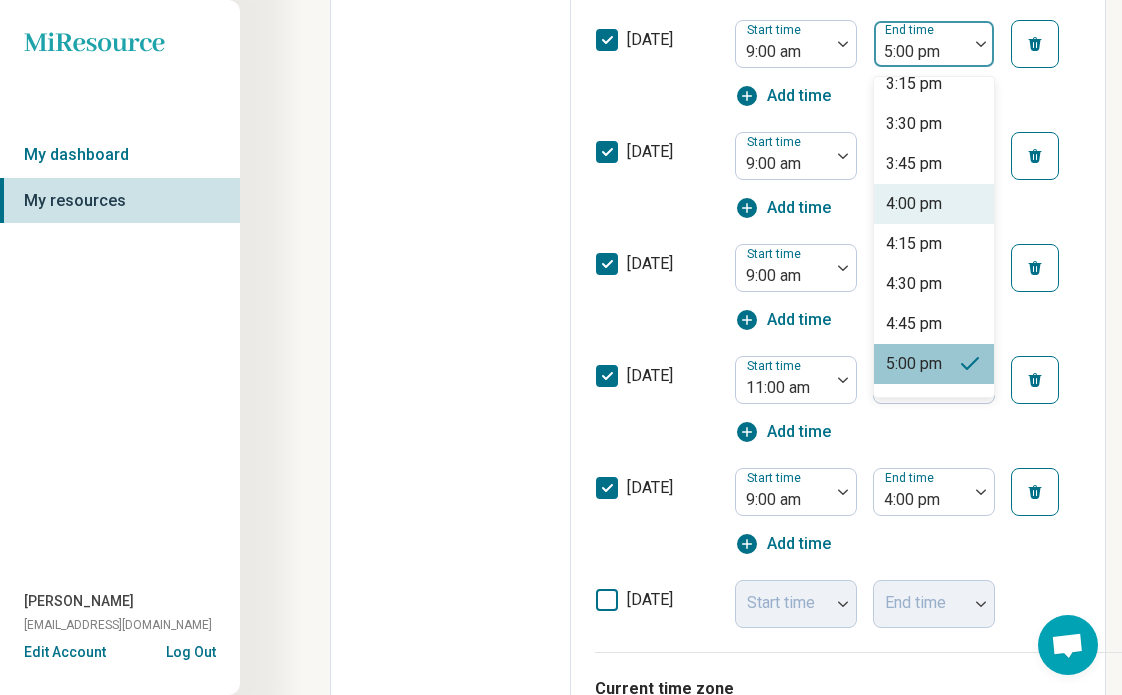 click on "4:00 pm" at bounding box center (914, 204) 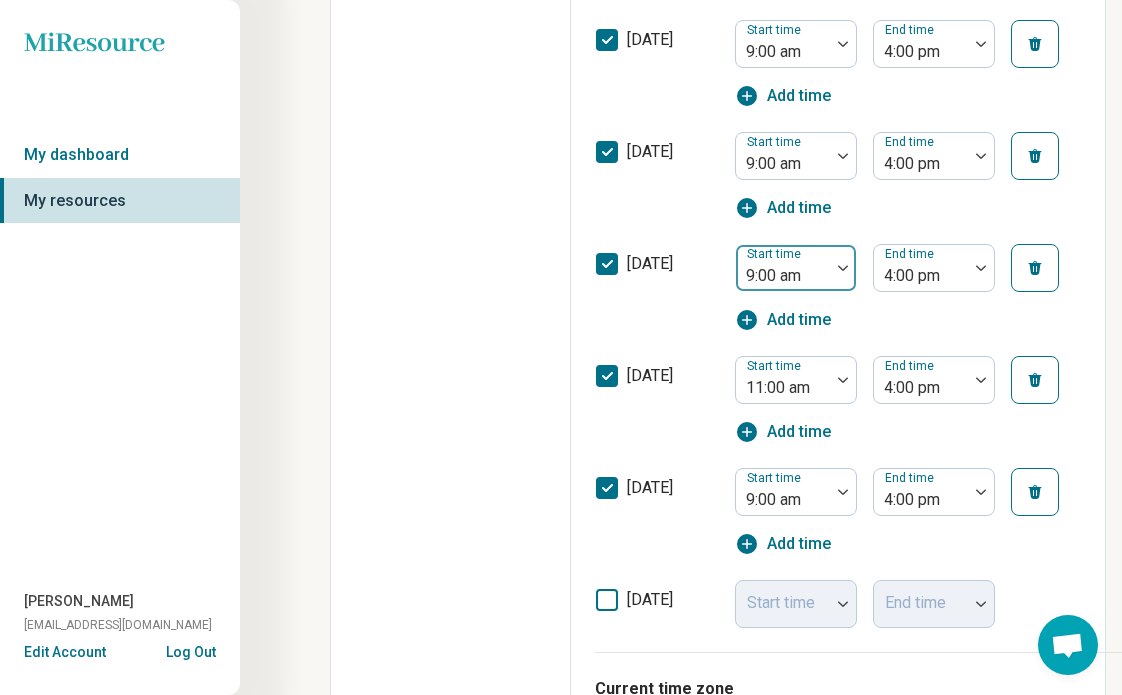 scroll, scrollTop: 751, scrollLeft: 0, axis: vertical 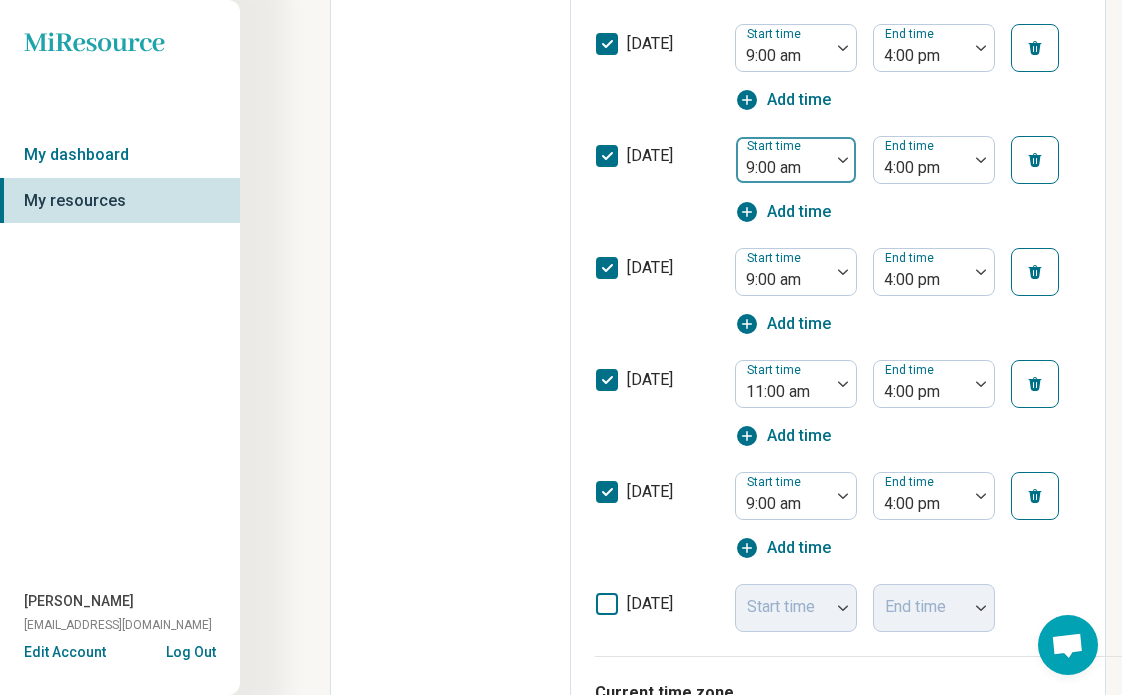 click at bounding box center (843, 160) 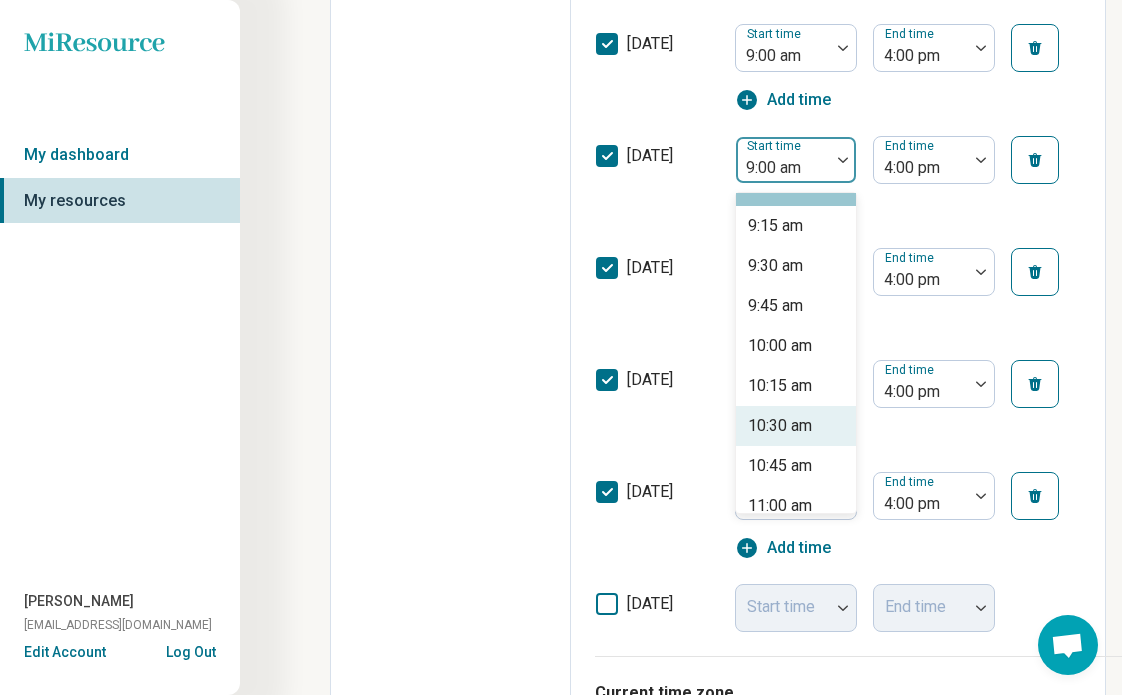 scroll, scrollTop: 1511, scrollLeft: 0, axis: vertical 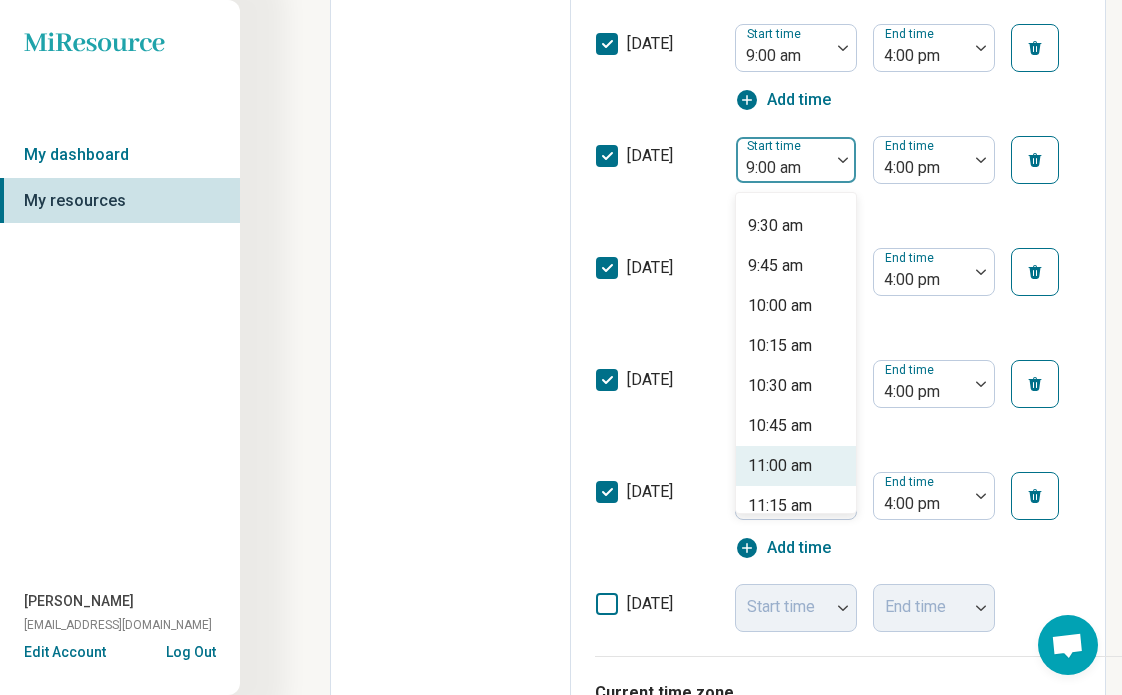 click on "11:00 am" at bounding box center [796, 466] 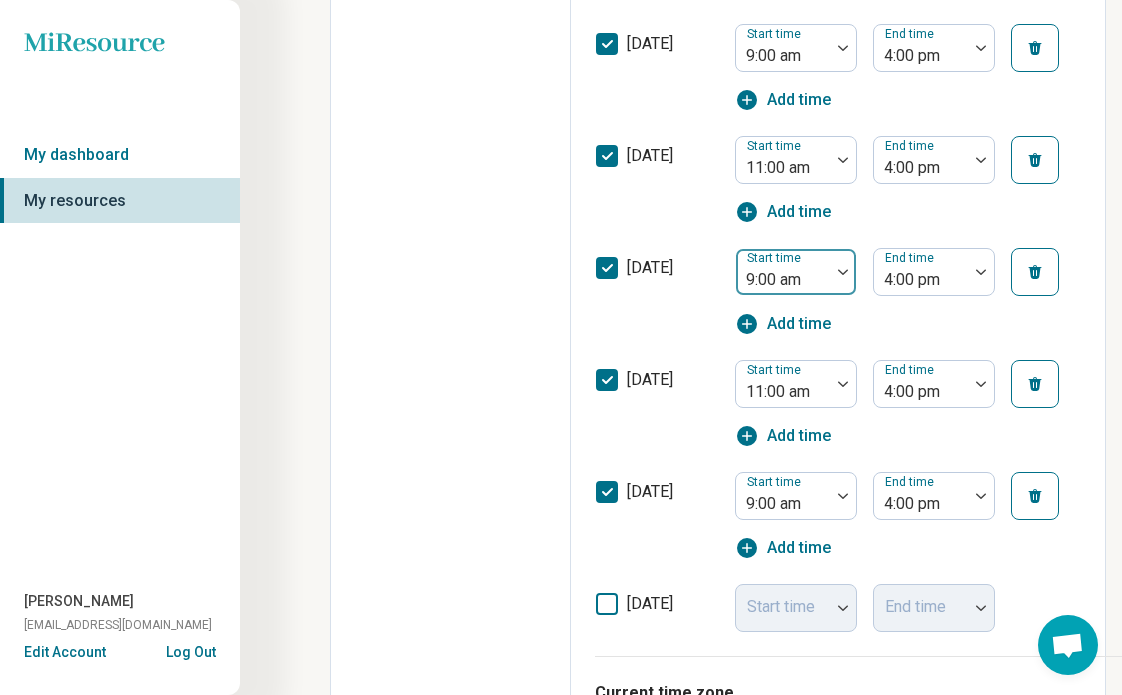 click on "9:00 am" at bounding box center (783, 280) 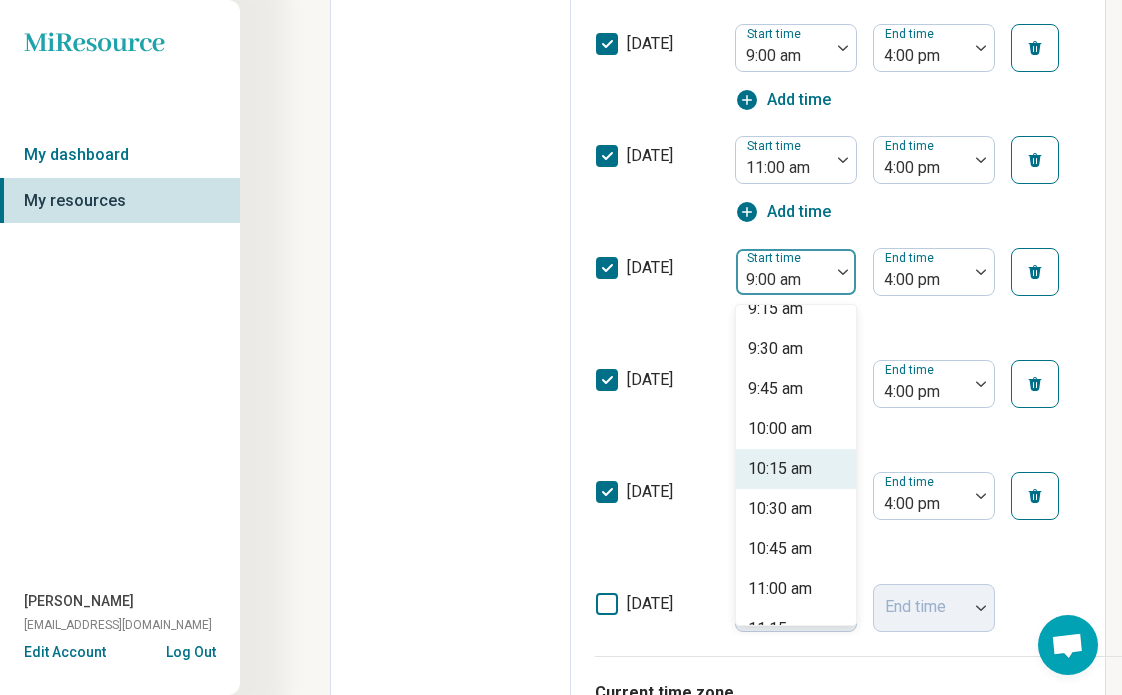 scroll, scrollTop: 1619, scrollLeft: 0, axis: vertical 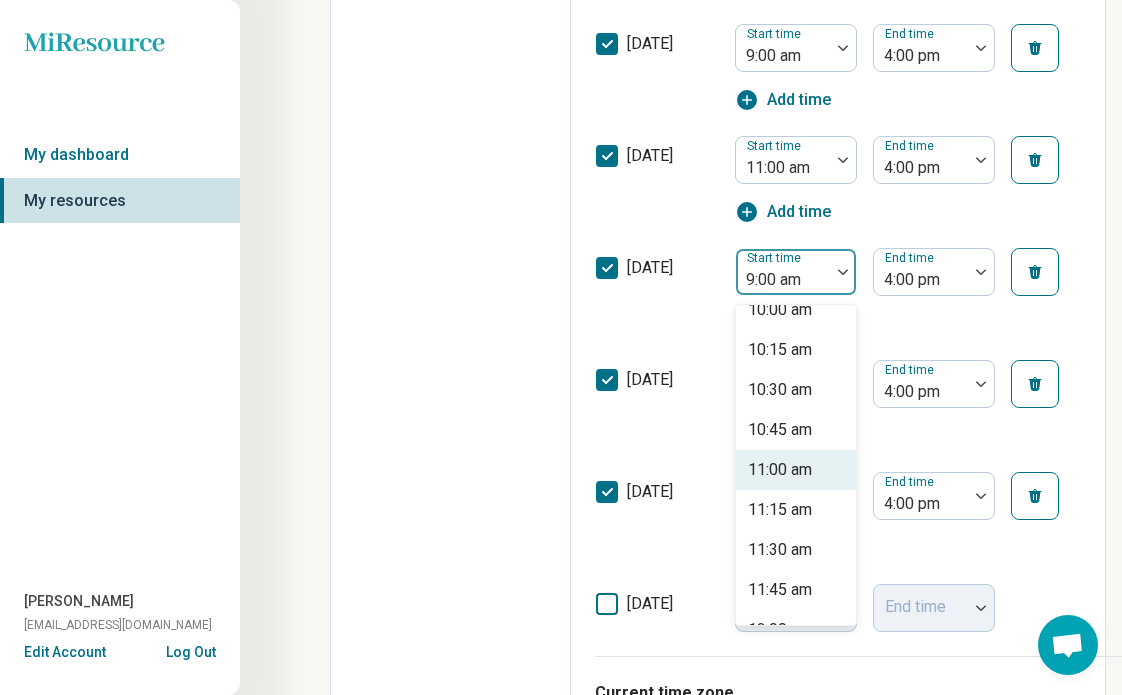 click on "11:00 am" at bounding box center [796, 470] 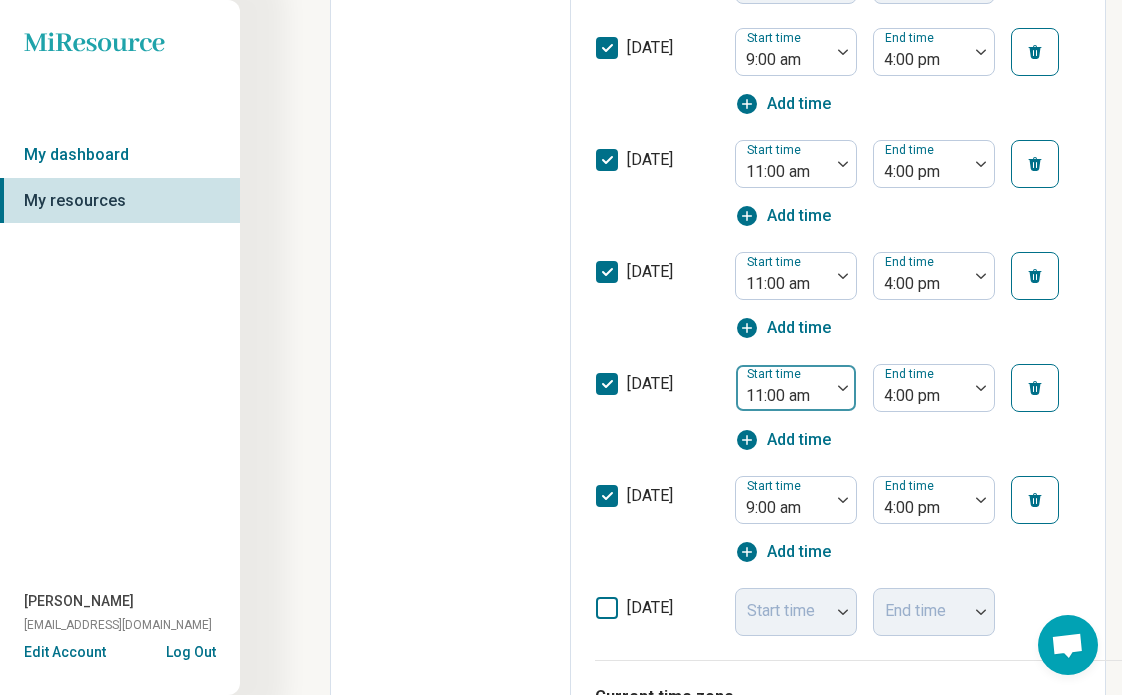 scroll, scrollTop: 710, scrollLeft: 0, axis: vertical 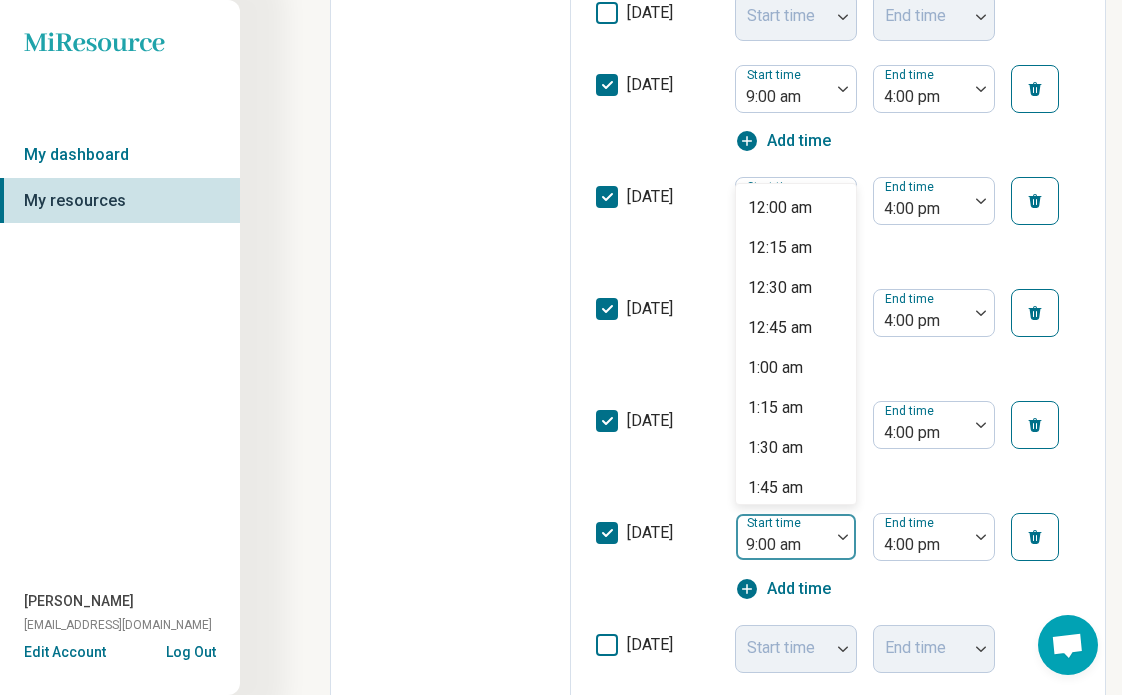 click at bounding box center [783, 545] 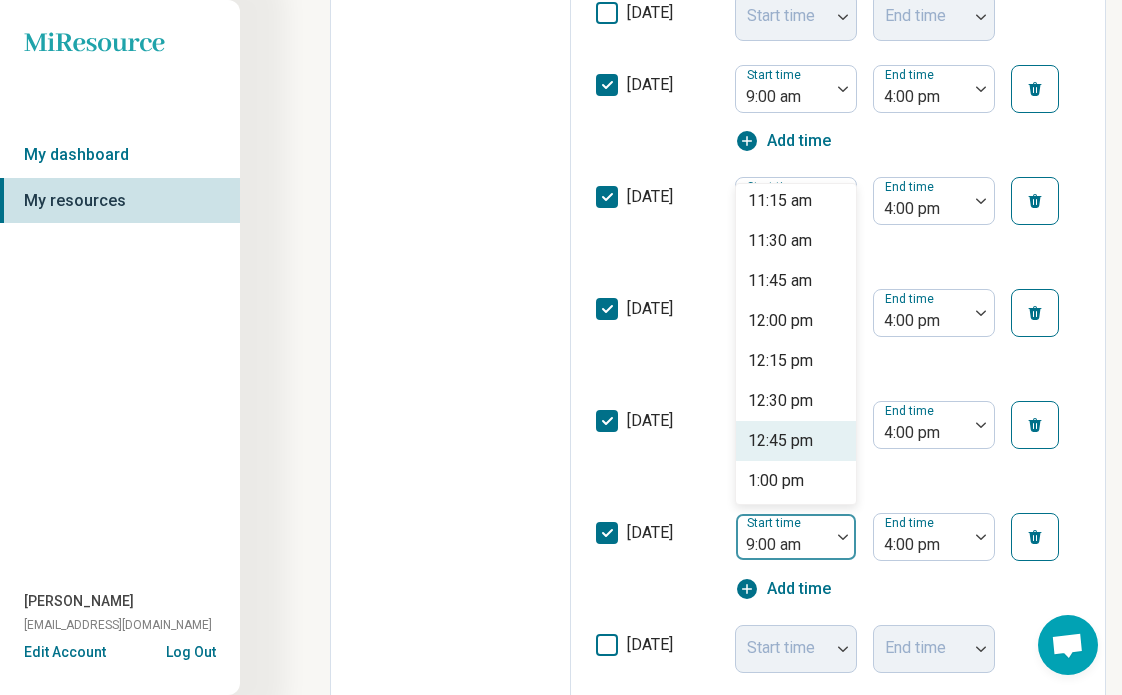 scroll, scrollTop: 1834, scrollLeft: 0, axis: vertical 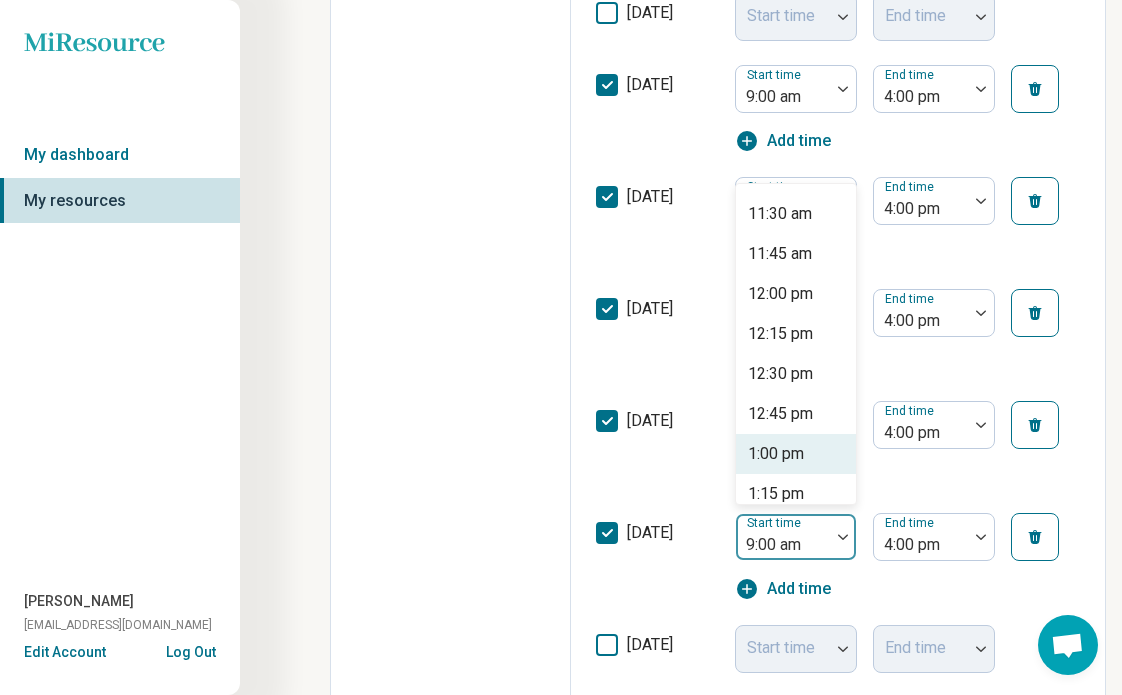 click on "1:00 pm" at bounding box center [776, 454] 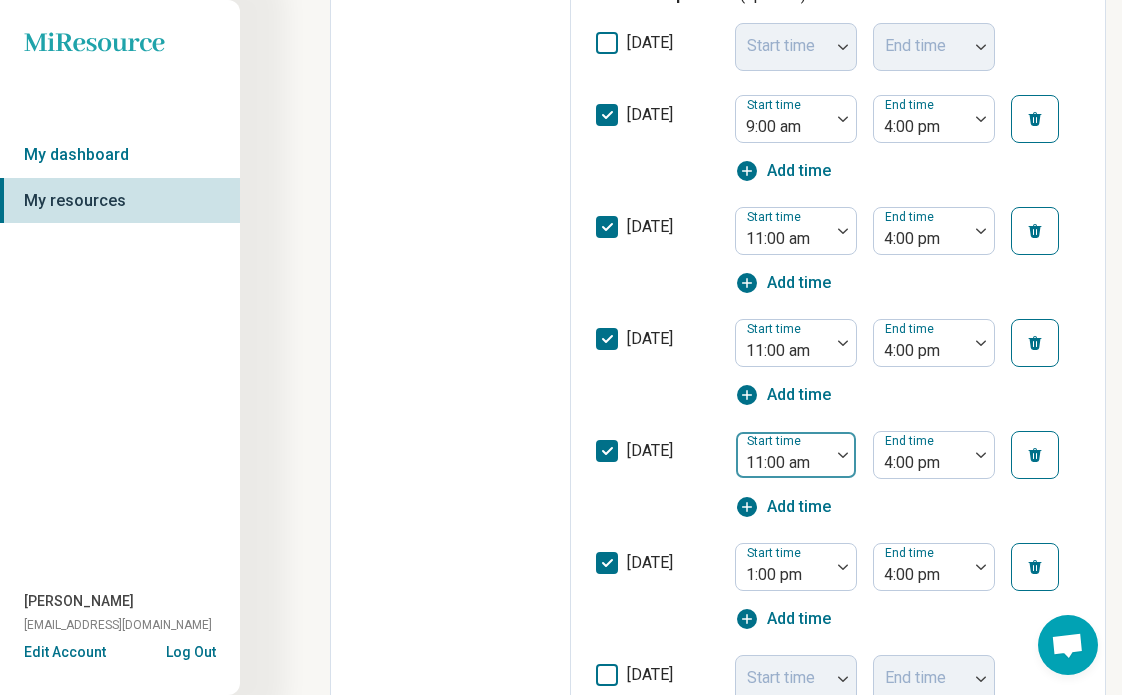 scroll, scrollTop: 621, scrollLeft: 0, axis: vertical 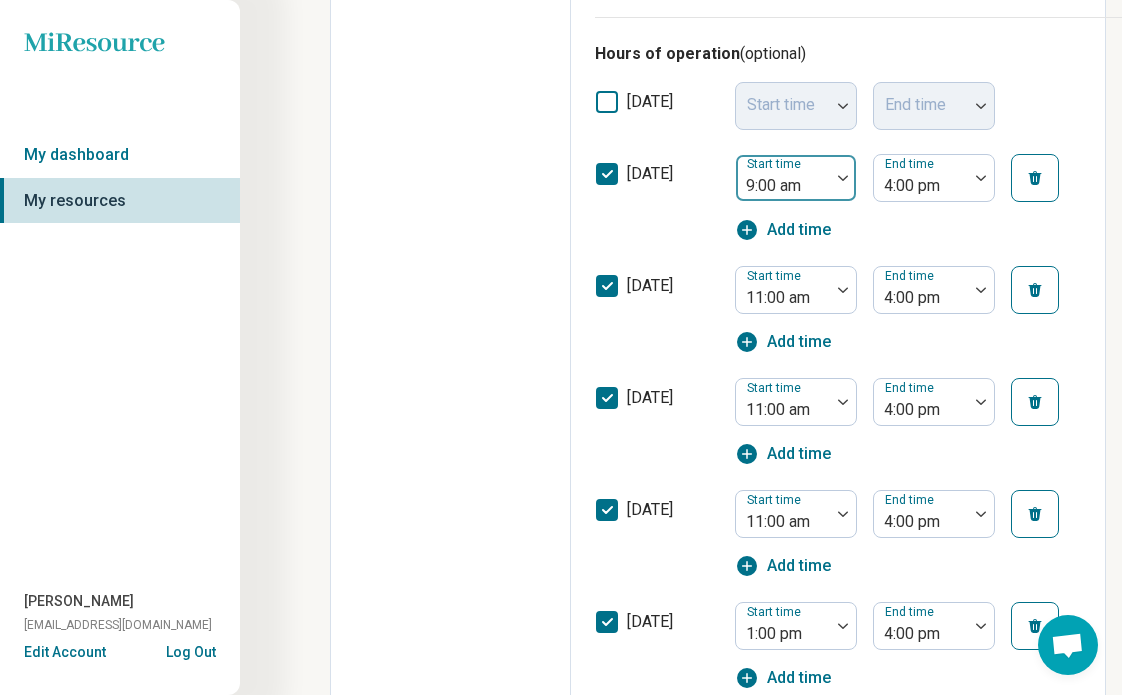 click at bounding box center (783, 186) 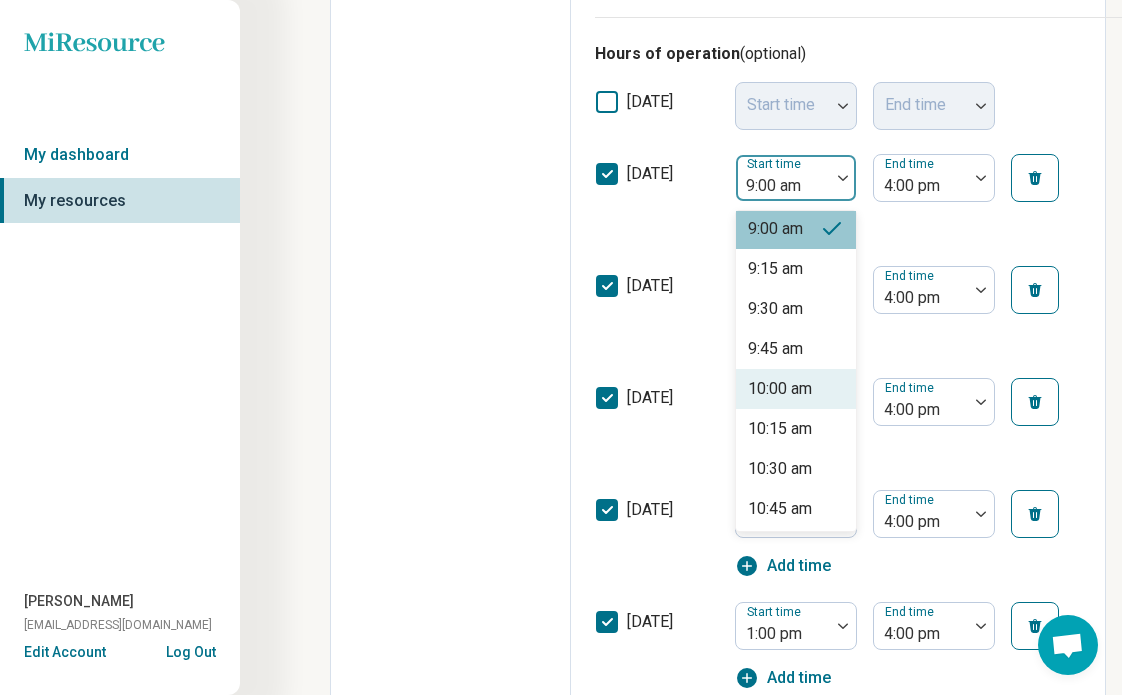 scroll, scrollTop: 1576, scrollLeft: 0, axis: vertical 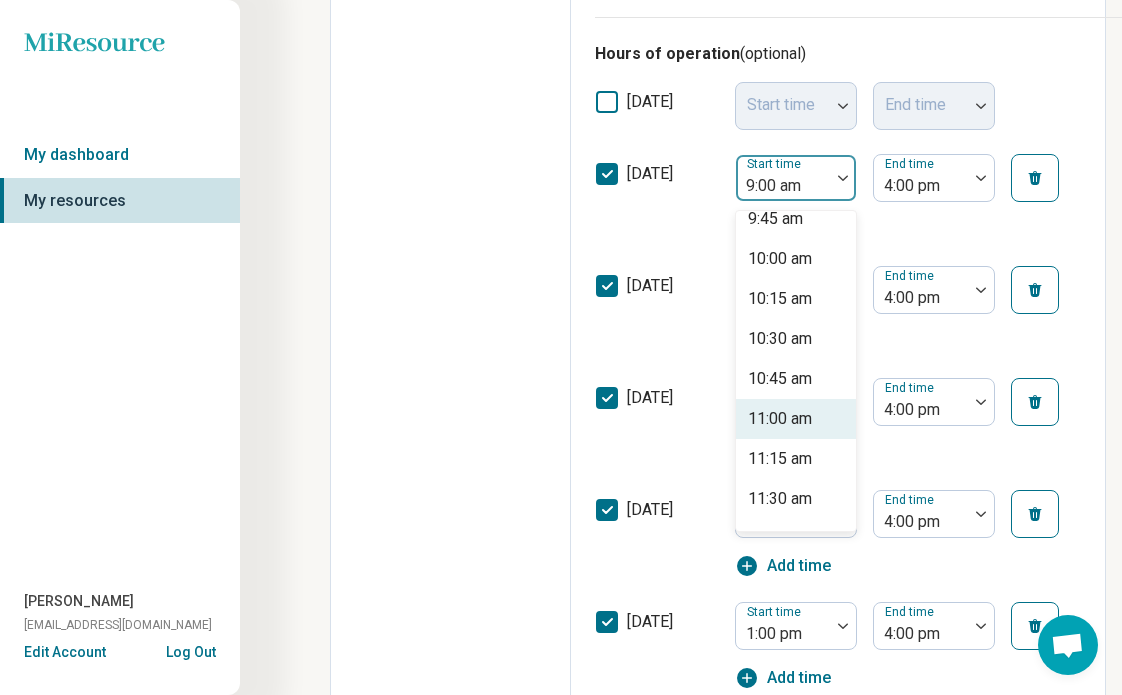 click on "11:00 am" at bounding box center (780, 419) 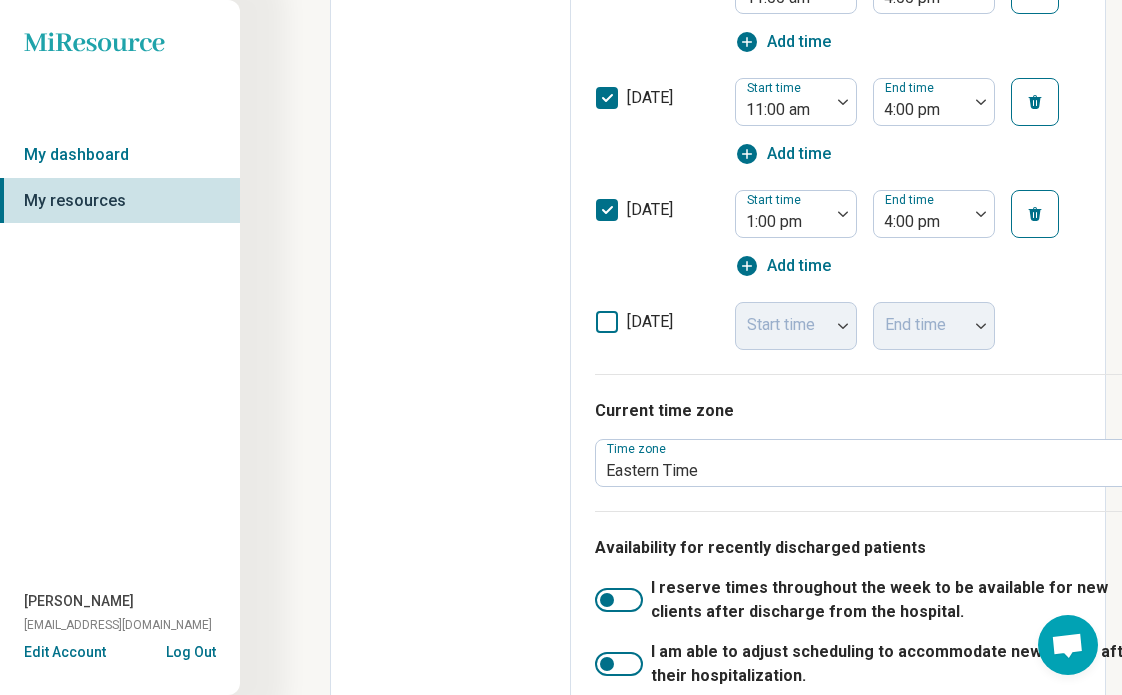 scroll, scrollTop: 1131, scrollLeft: 0, axis: vertical 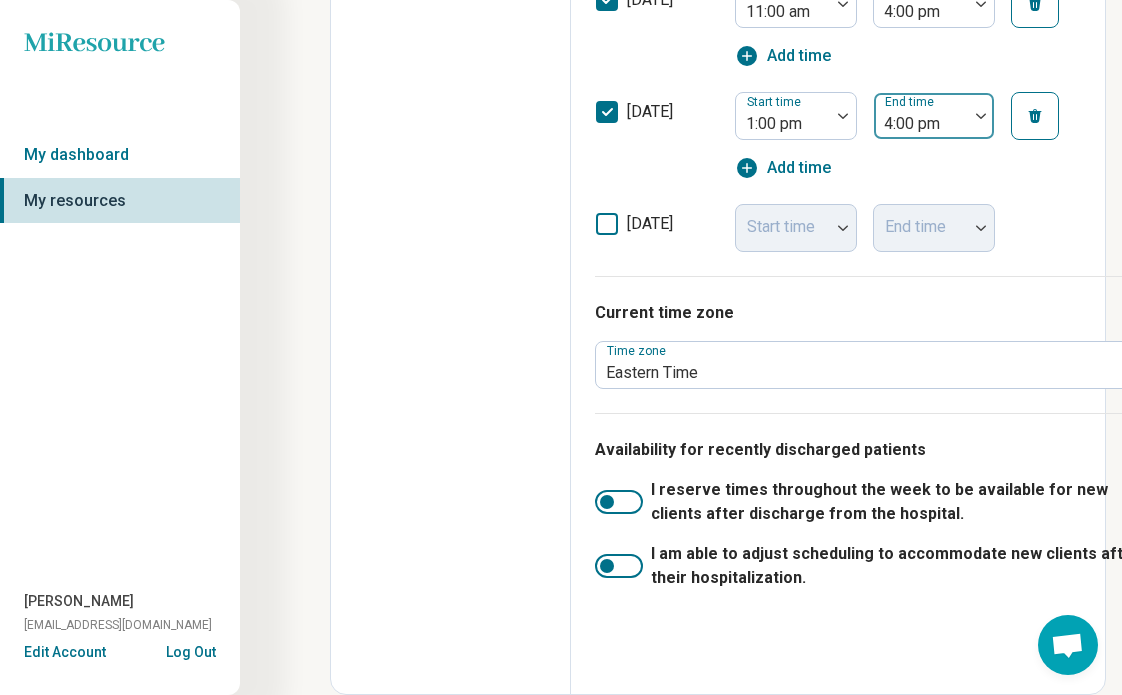 click at bounding box center (921, 124) 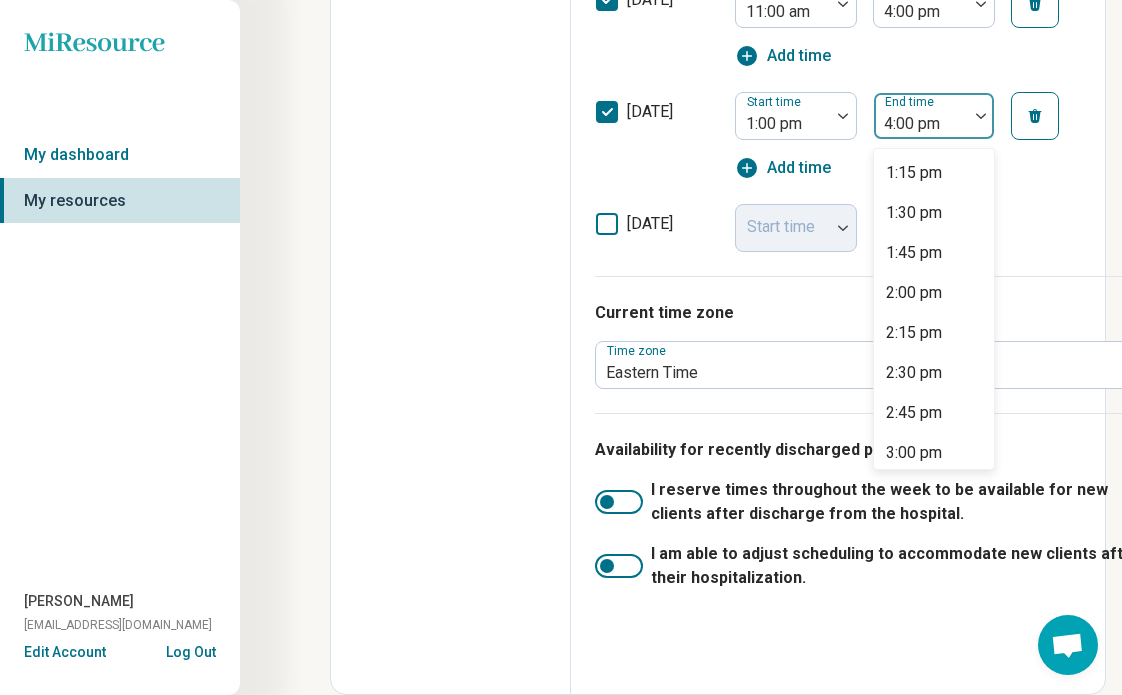 scroll, scrollTop: 177, scrollLeft: 0, axis: vertical 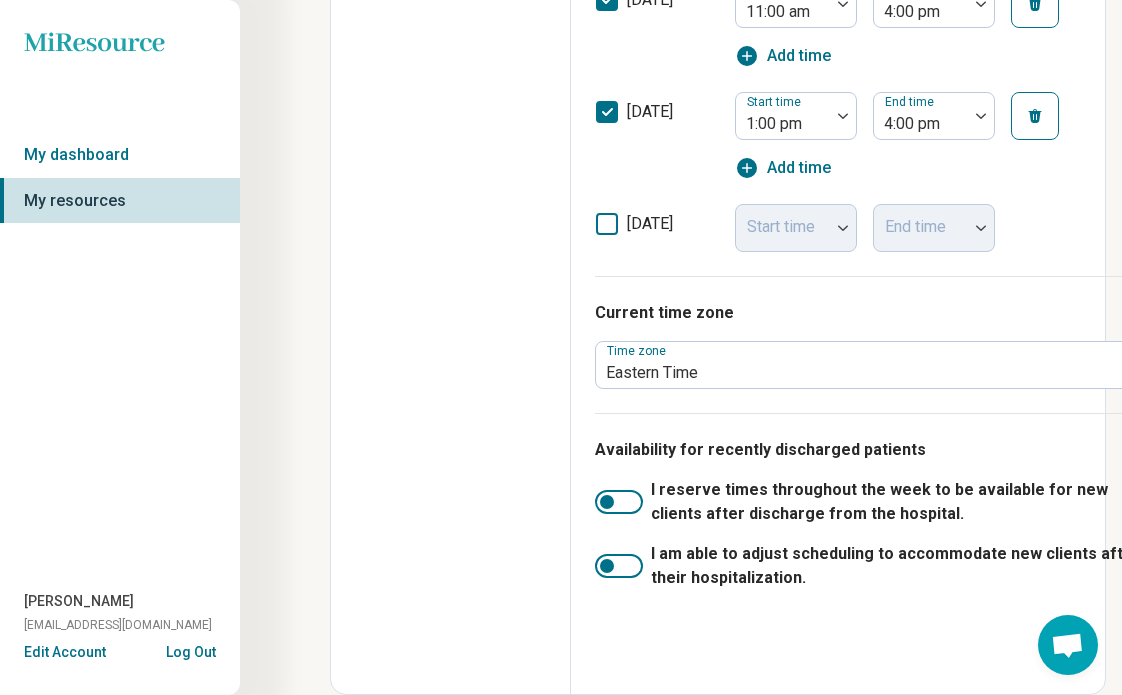 click on "Edit profile General Specialty Credentials Location Payment Schedule Profile completion:  88 % Profile Updated" at bounding box center [451, -170] 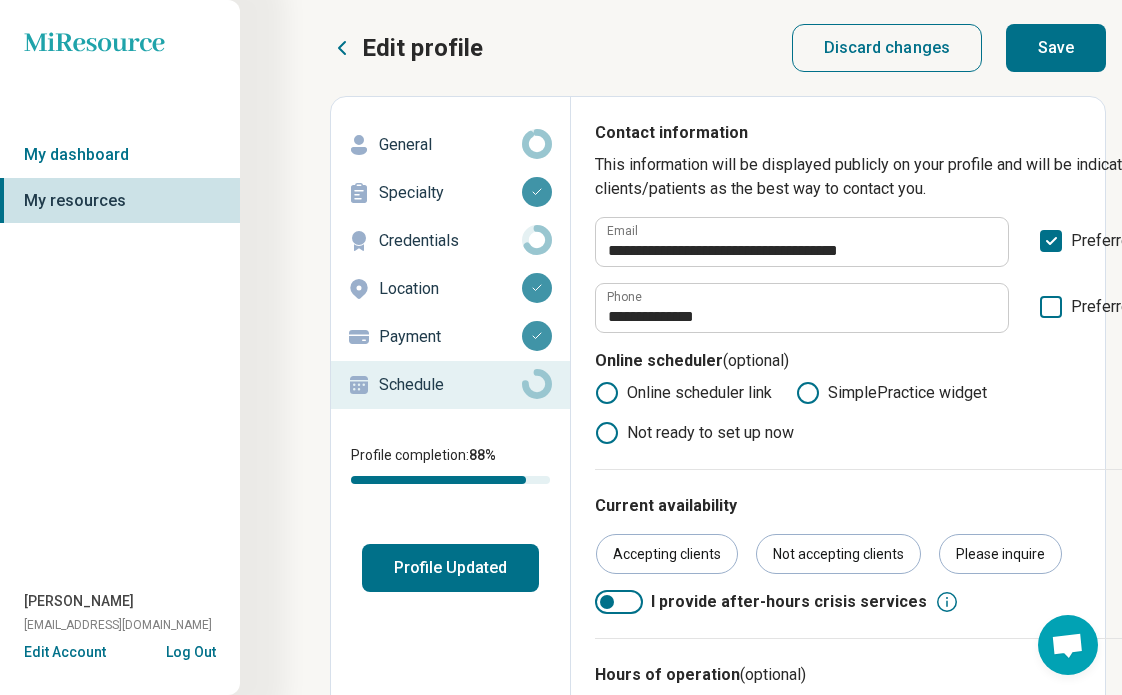 click on "Save" at bounding box center [1056, 48] 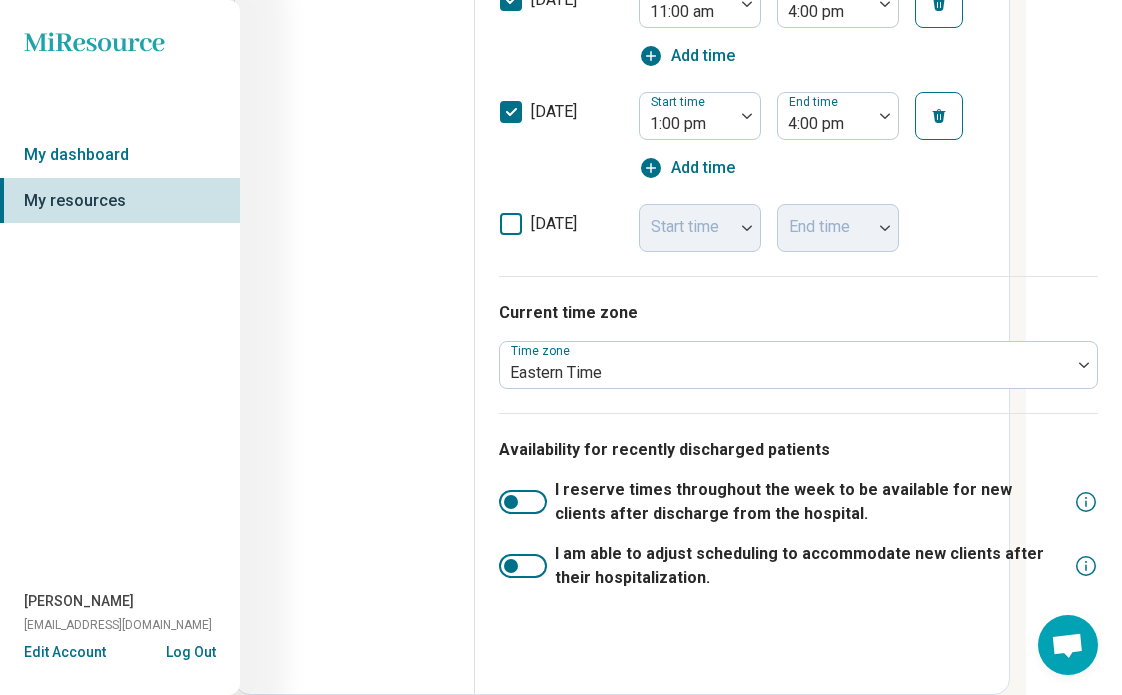scroll, scrollTop: 0, scrollLeft: 97, axis: horizontal 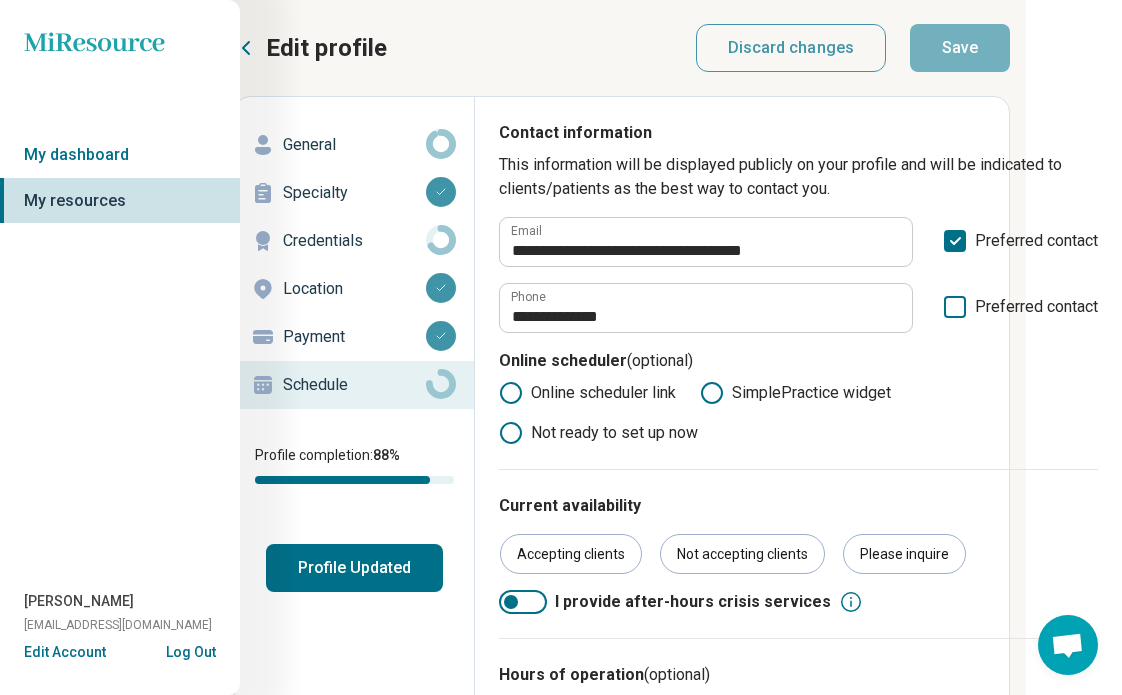 click on "Specialty" at bounding box center [354, 193] 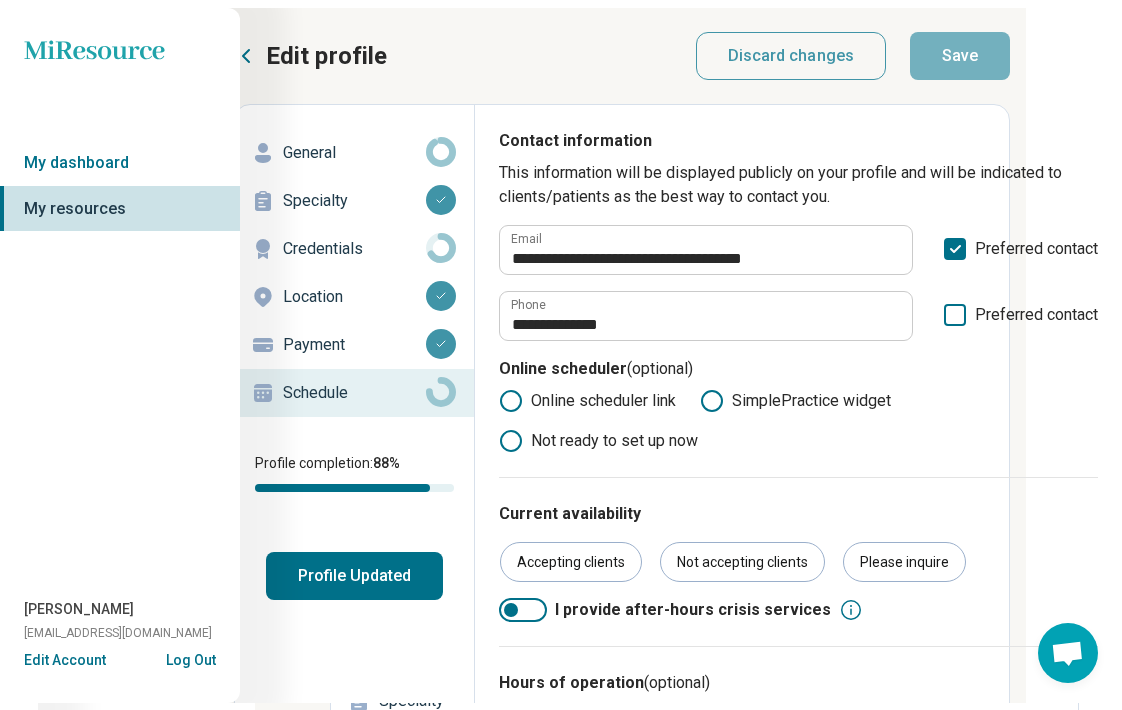 scroll, scrollTop: 0, scrollLeft: 0, axis: both 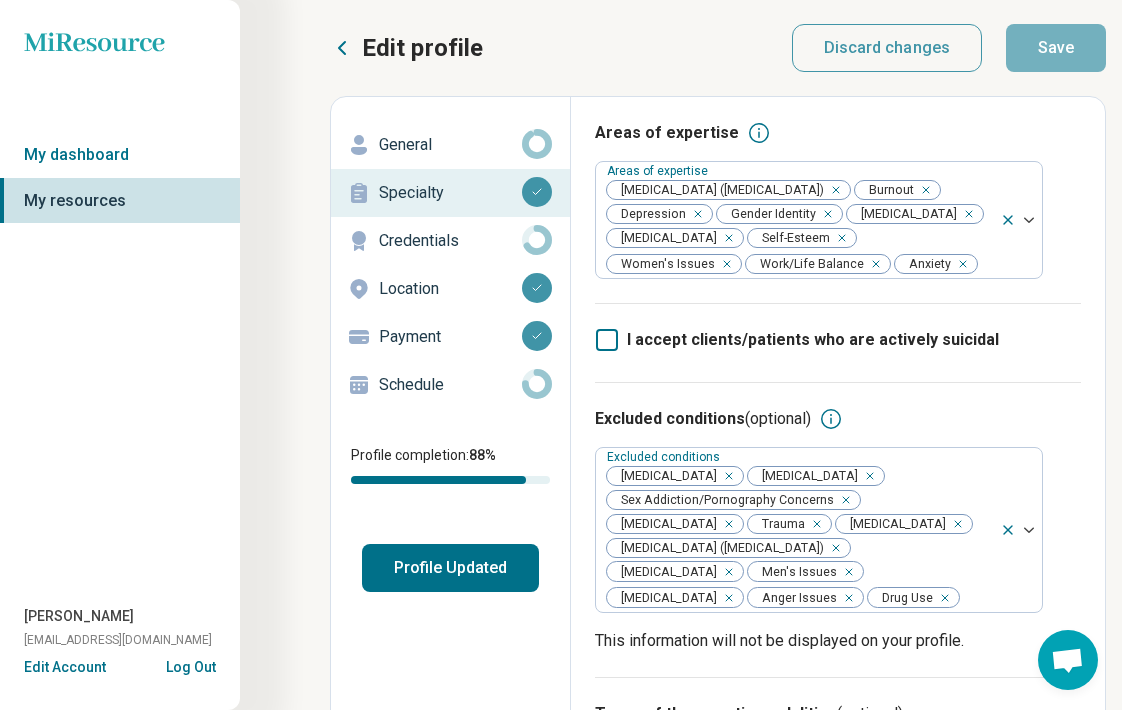 click on "Credentials" at bounding box center [450, 241] 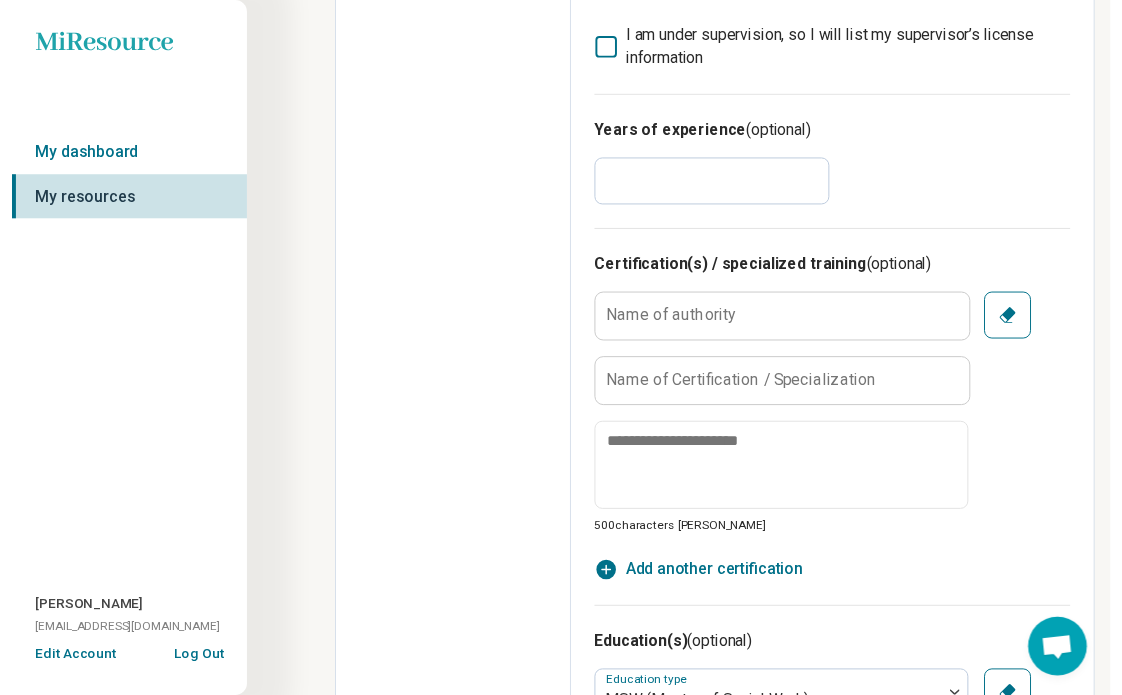 scroll, scrollTop: 0, scrollLeft: 0, axis: both 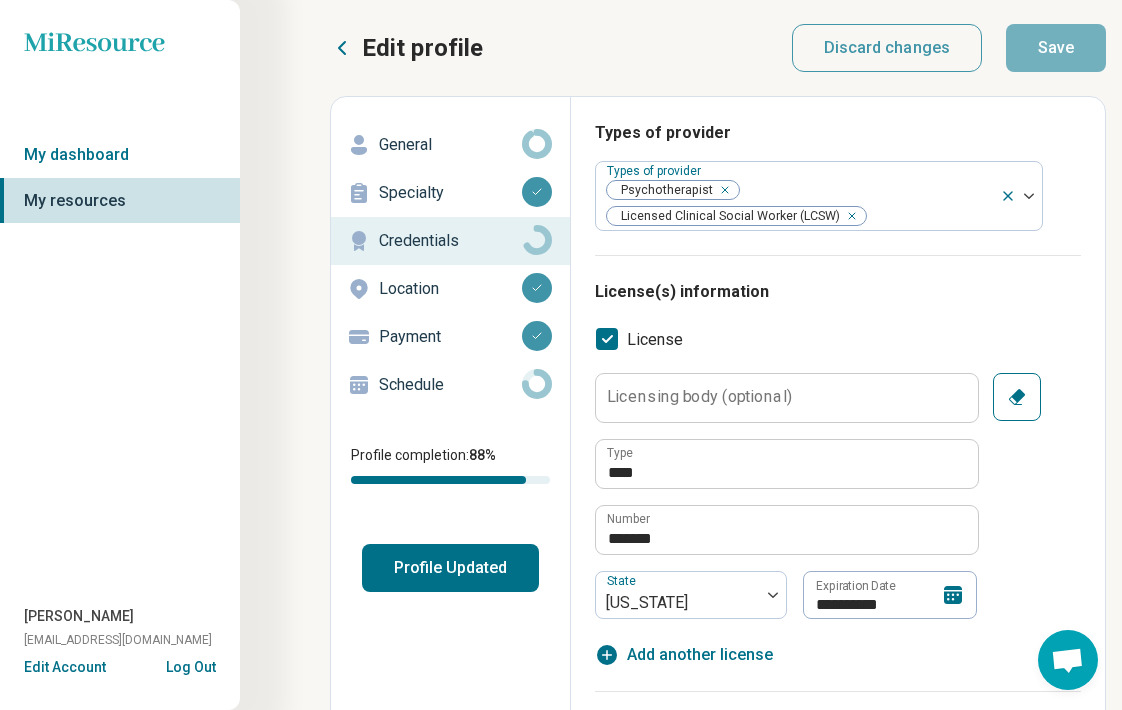click on "General" at bounding box center (450, 145) 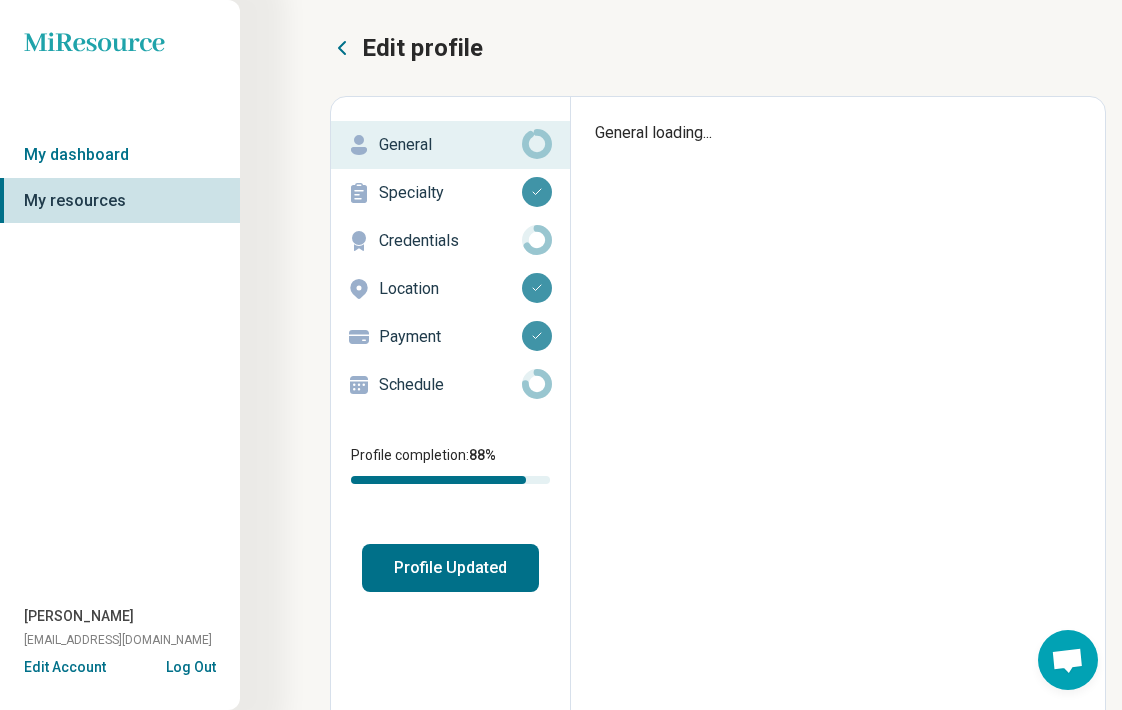 type on "*" 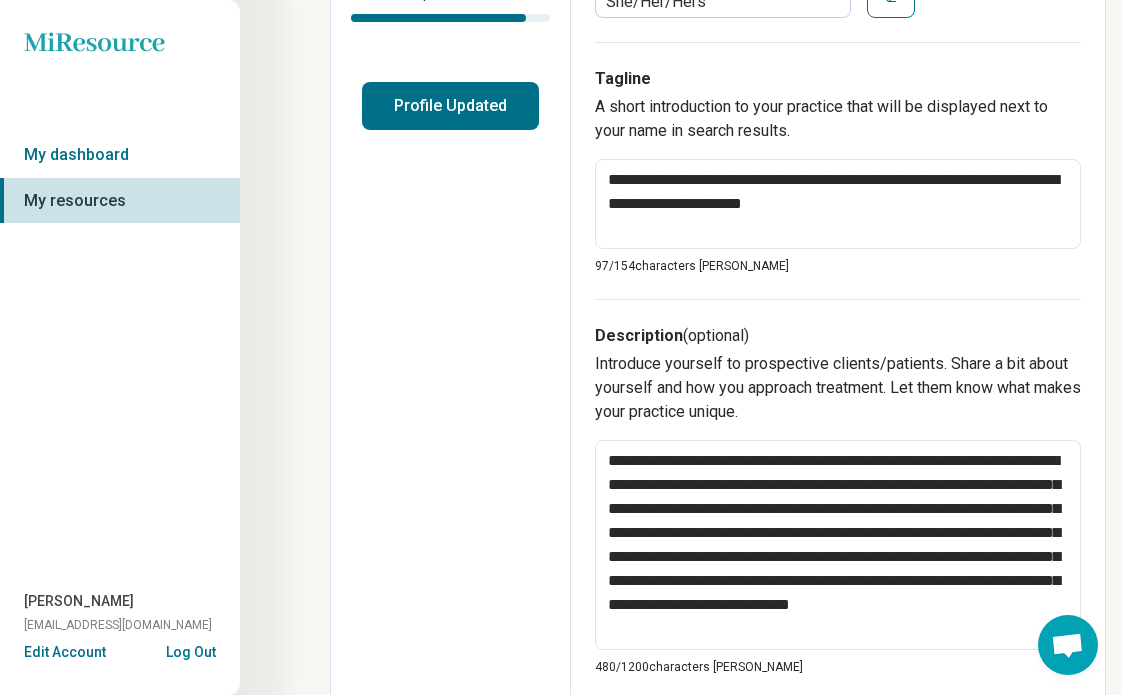 scroll, scrollTop: 604, scrollLeft: 0, axis: vertical 